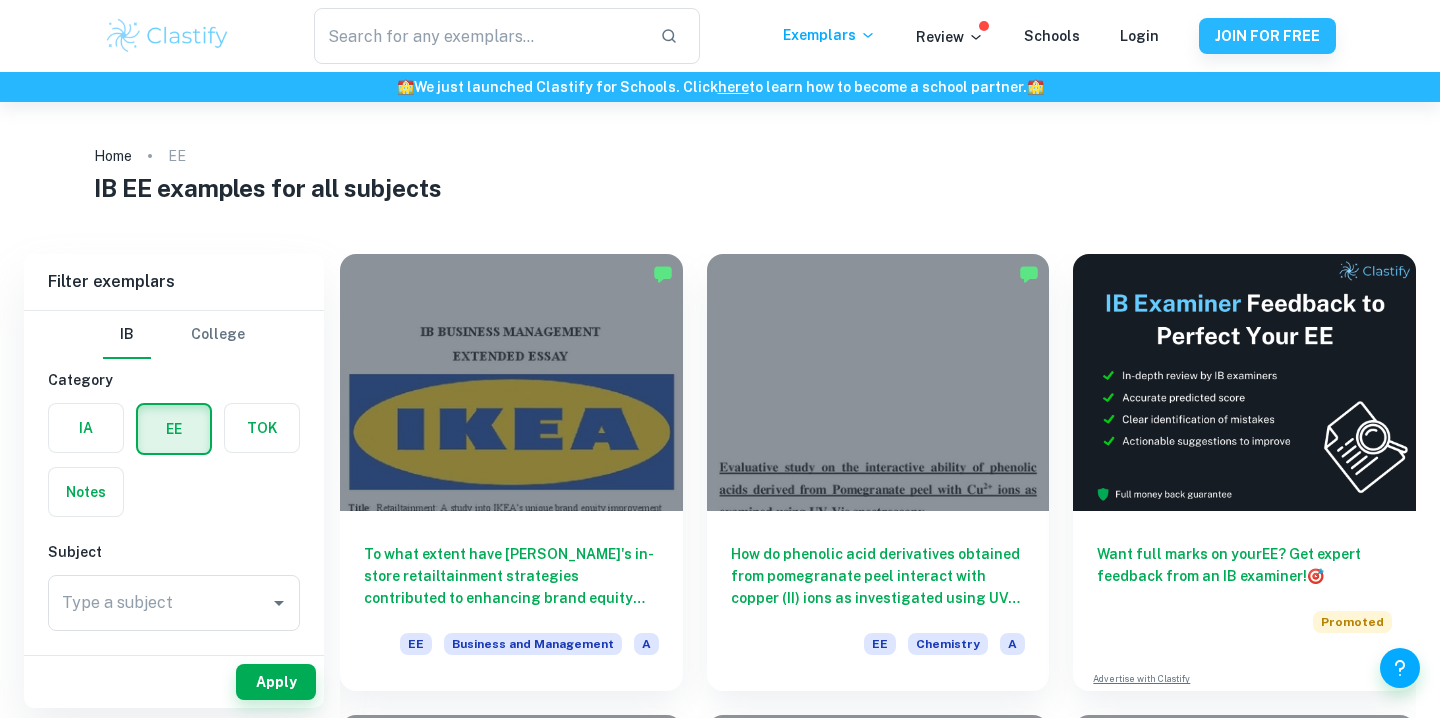 scroll, scrollTop: 0, scrollLeft: 0, axis: both 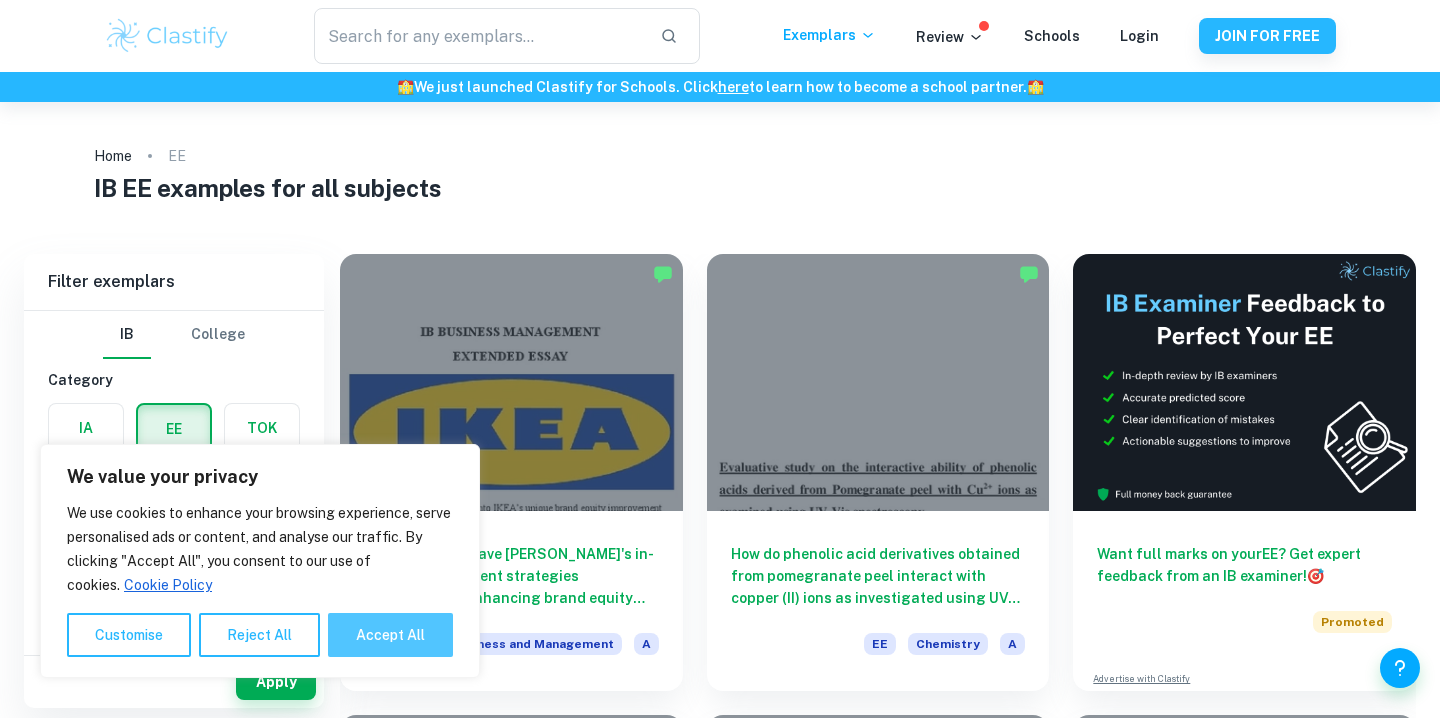 click on "Accept All" at bounding box center [390, 635] 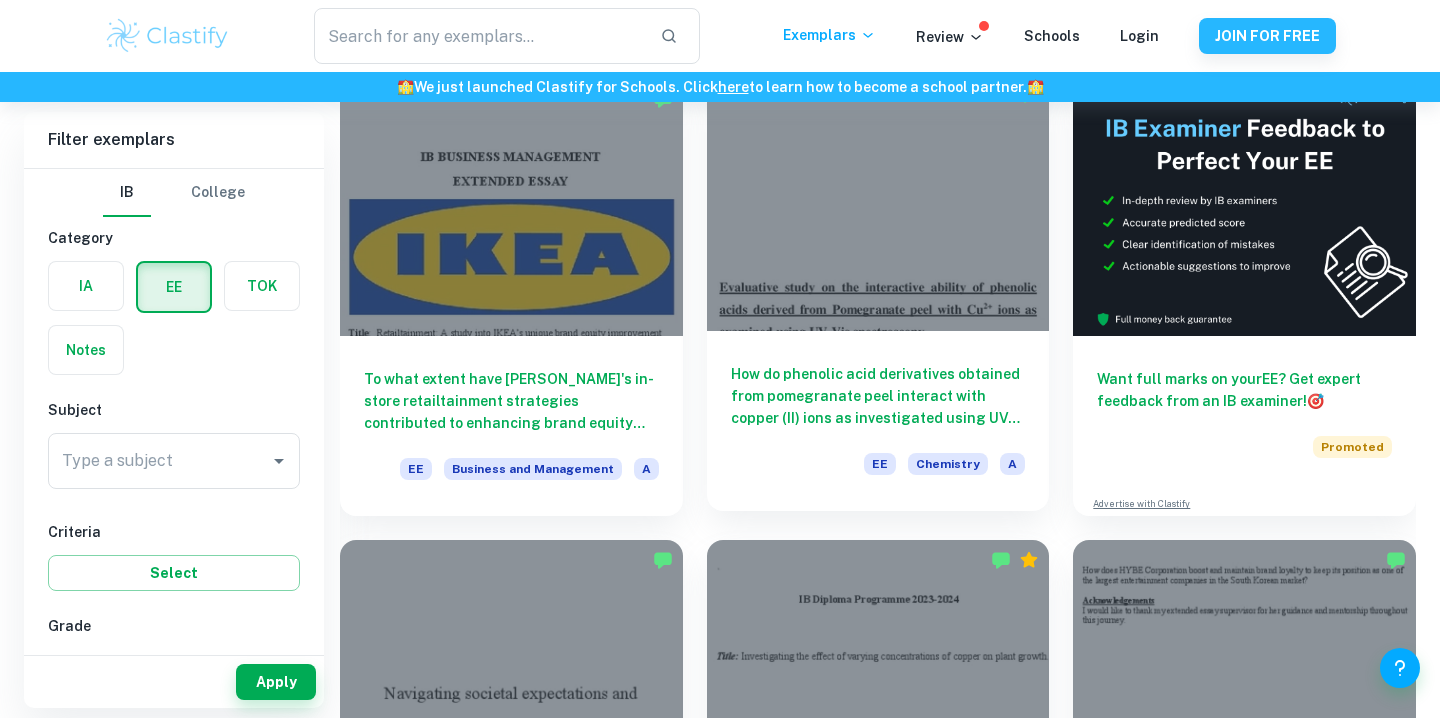 scroll, scrollTop: 268, scrollLeft: 0, axis: vertical 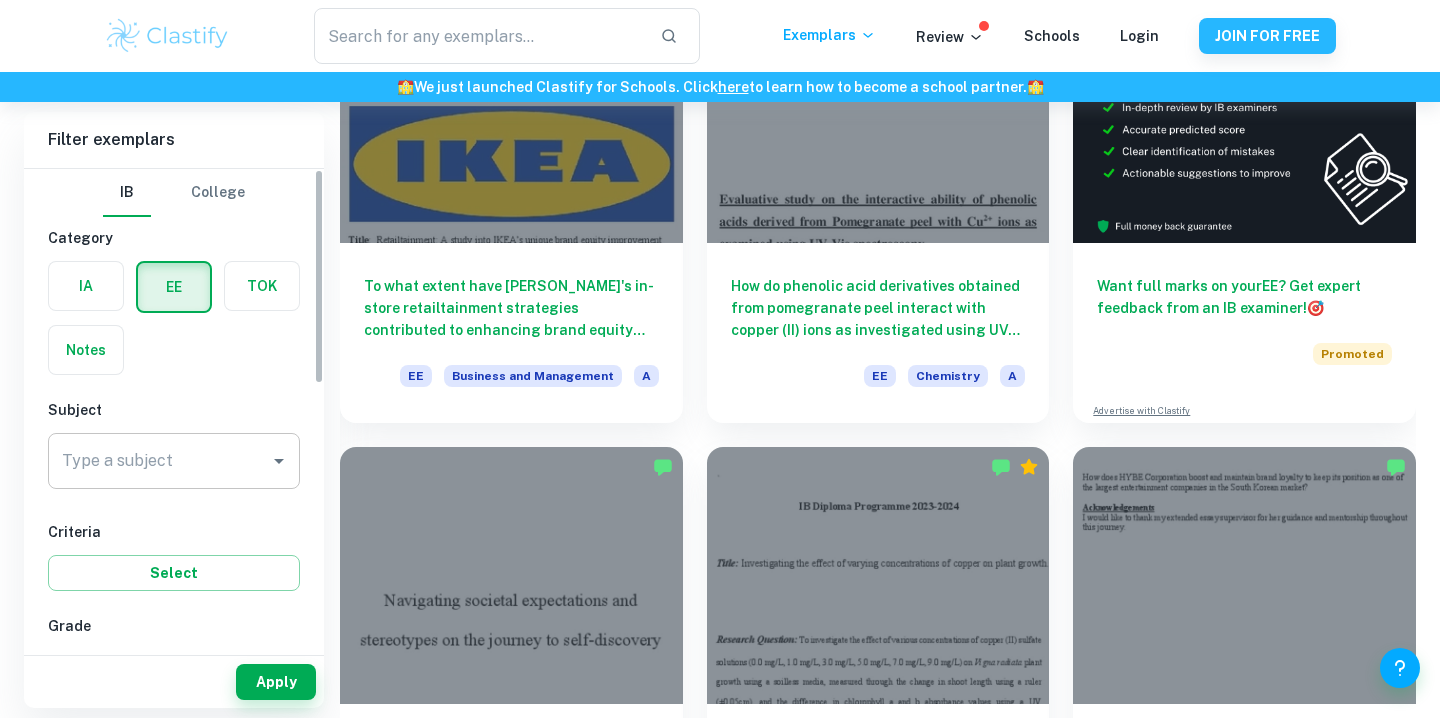 click on "Type a subject" at bounding box center (159, 461) 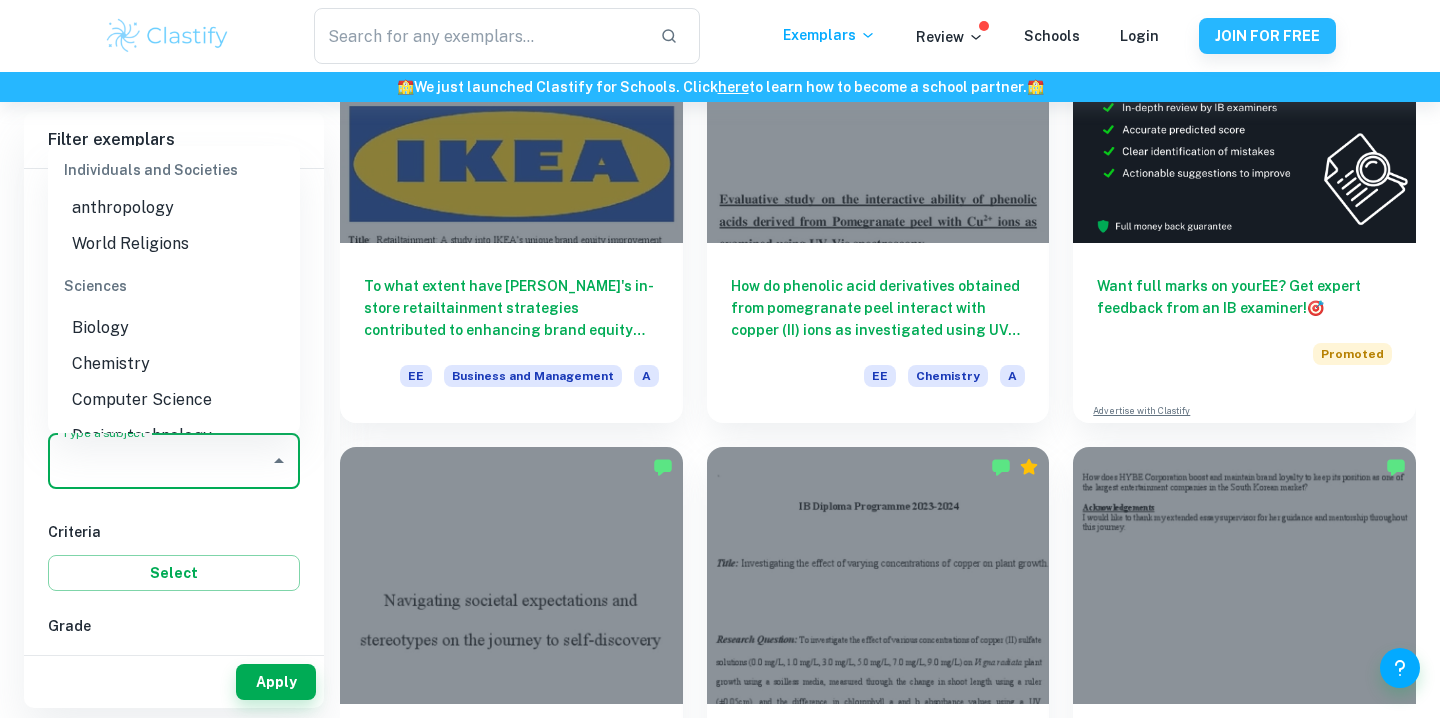 scroll, scrollTop: 2195, scrollLeft: 0, axis: vertical 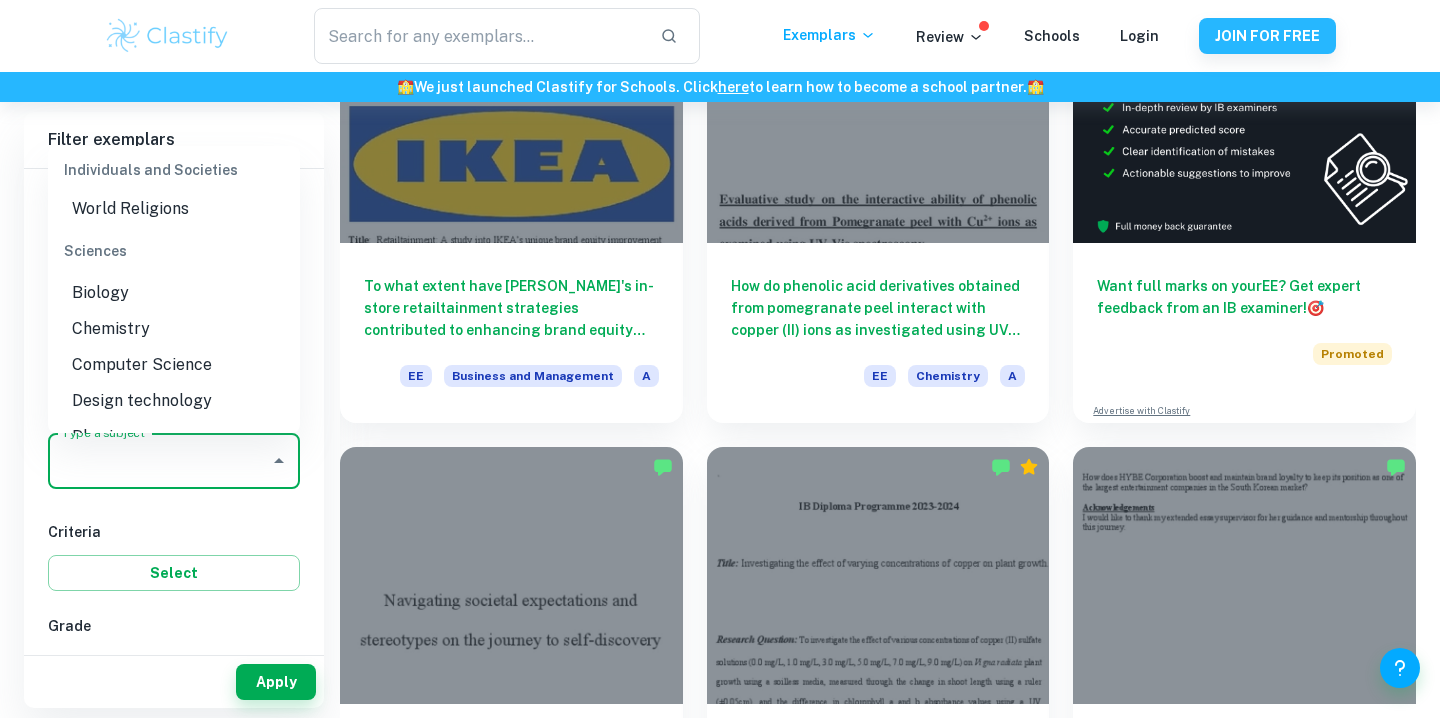 click on "Biology" at bounding box center (174, 293) 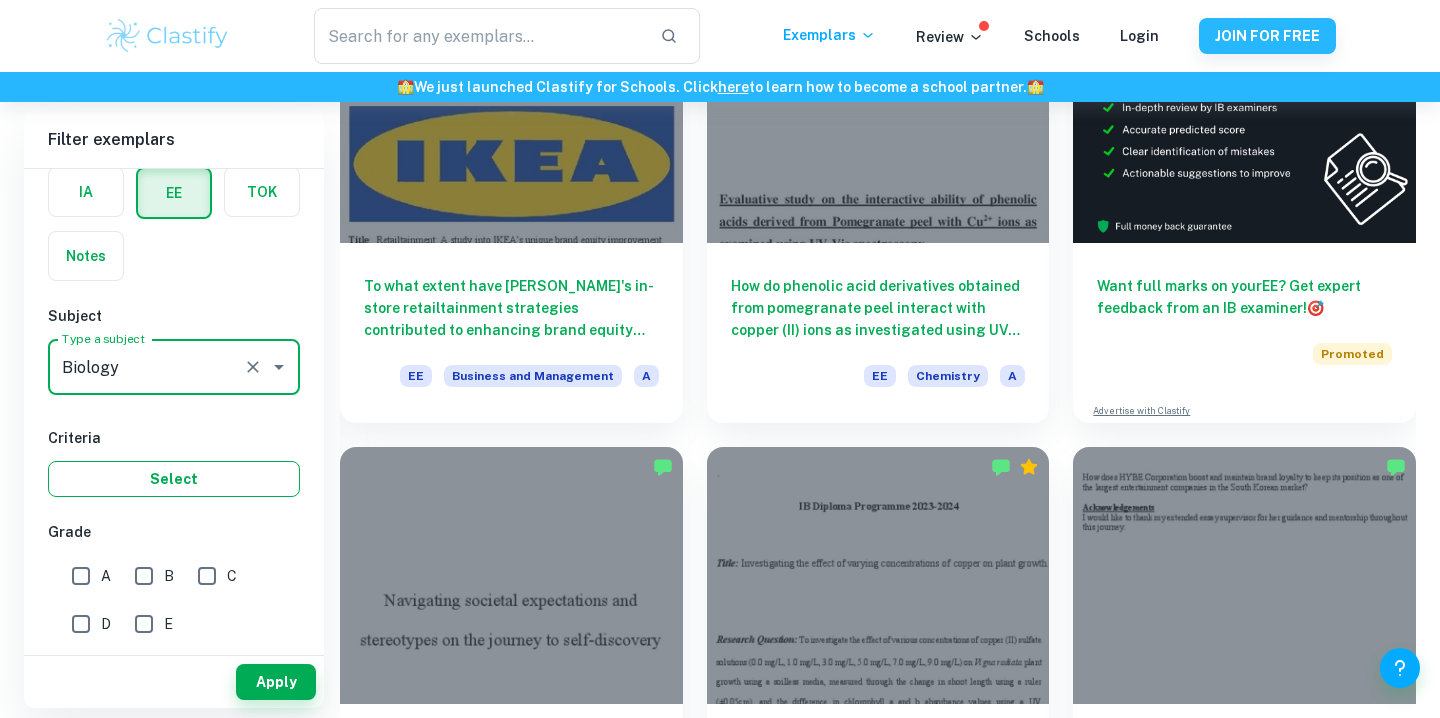 scroll, scrollTop: 205, scrollLeft: 0, axis: vertical 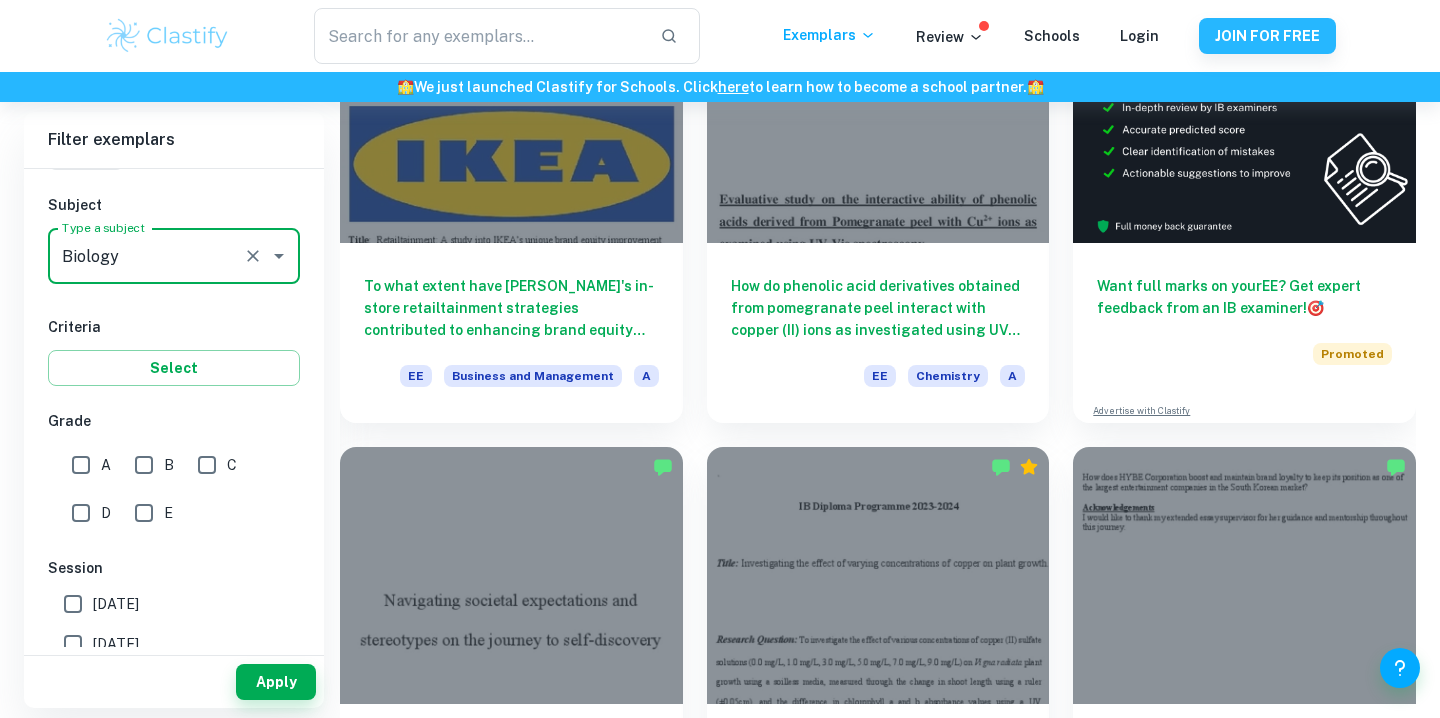 click on "A" at bounding box center (81, 465) 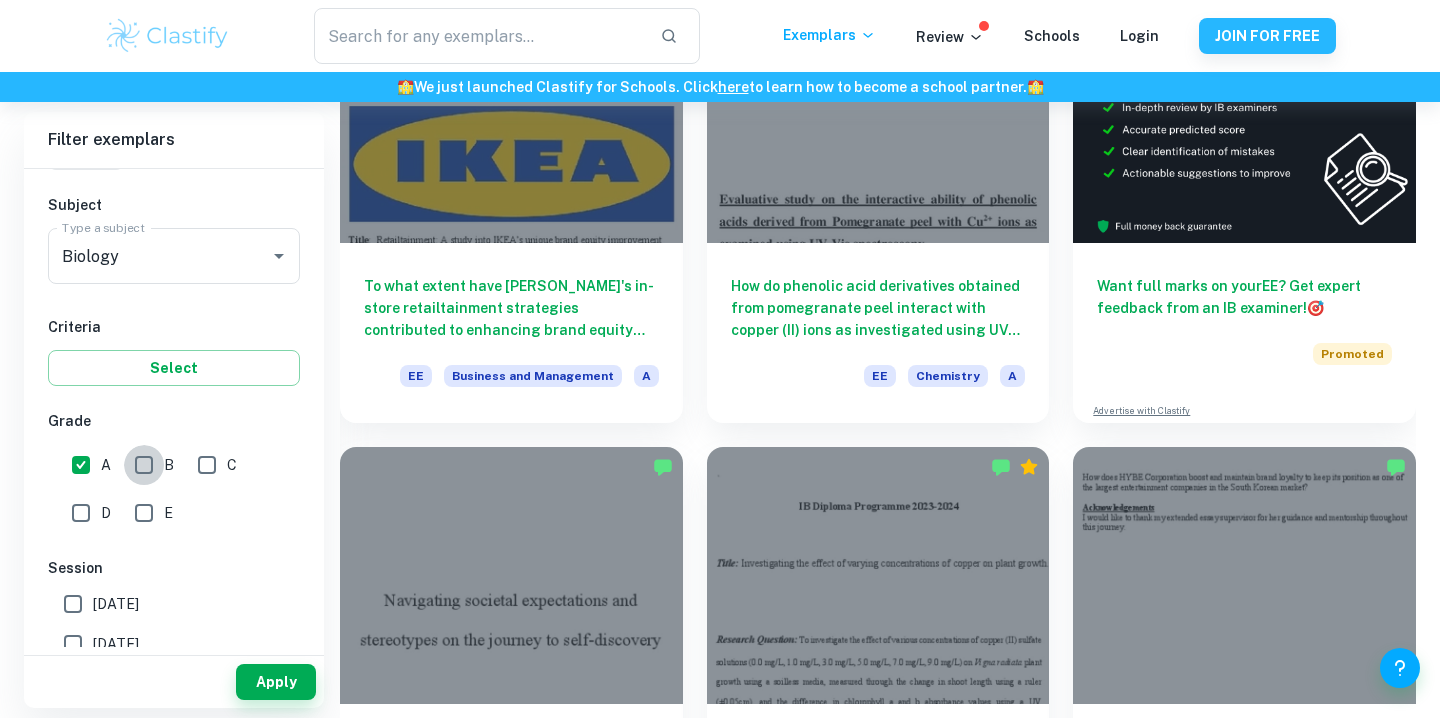 click on "B" at bounding box center [144, 465] 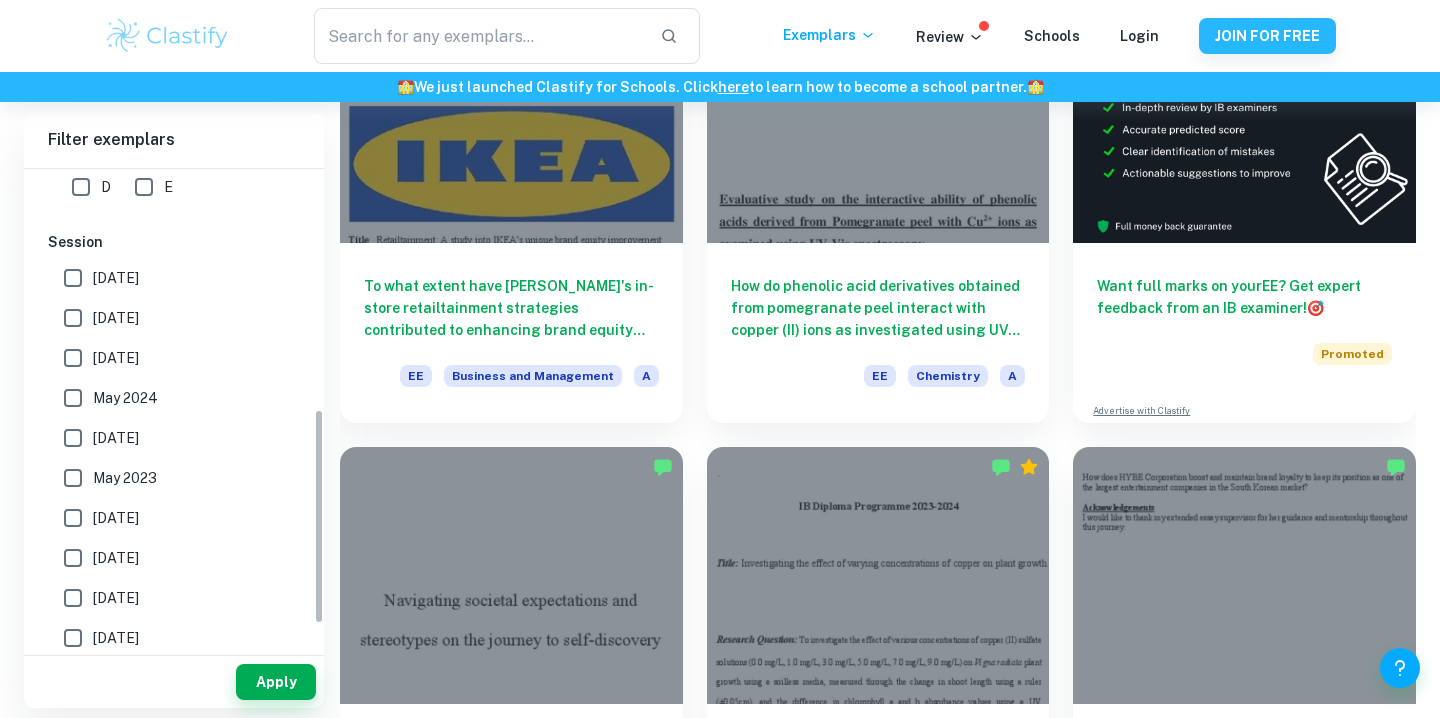 scroll, scrollTop: 535, scrollLeft: 0, axis: vertical 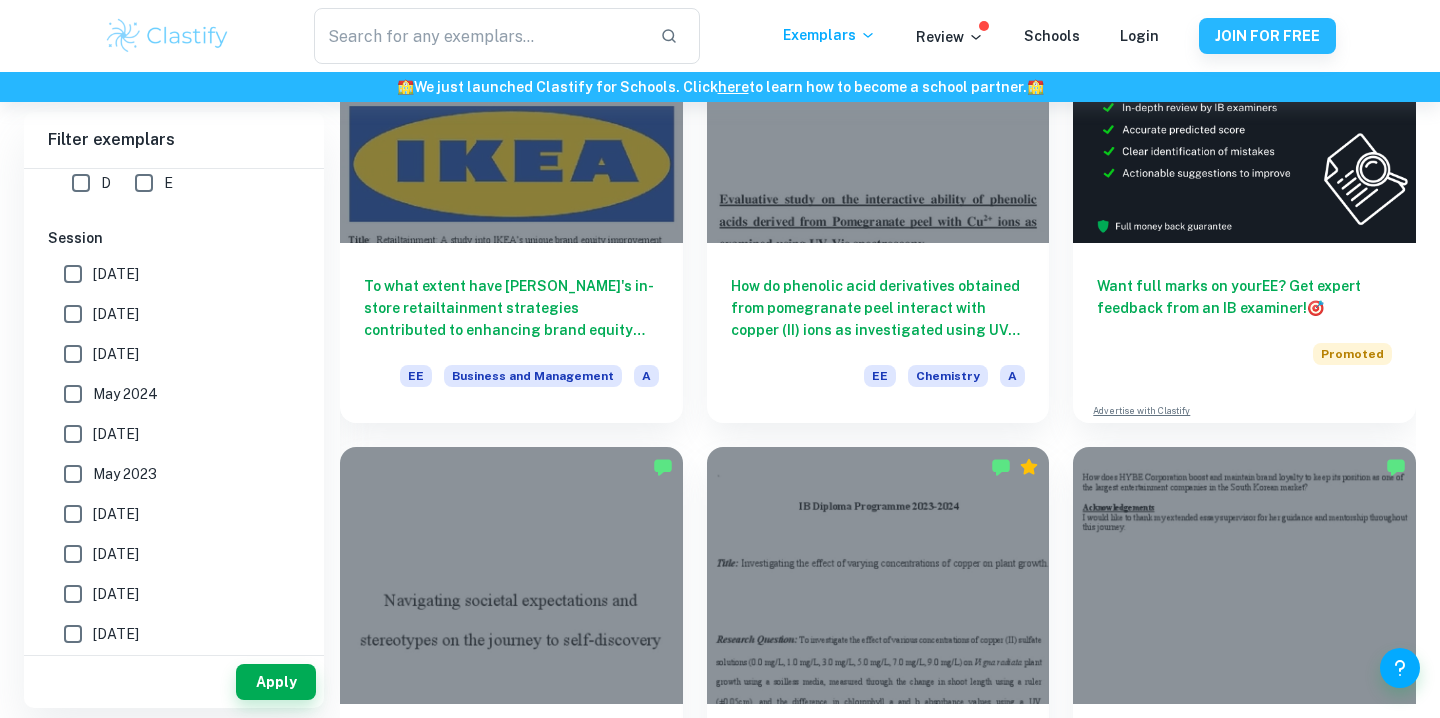 click on "[DATE]" at bounding box center [116, 274] 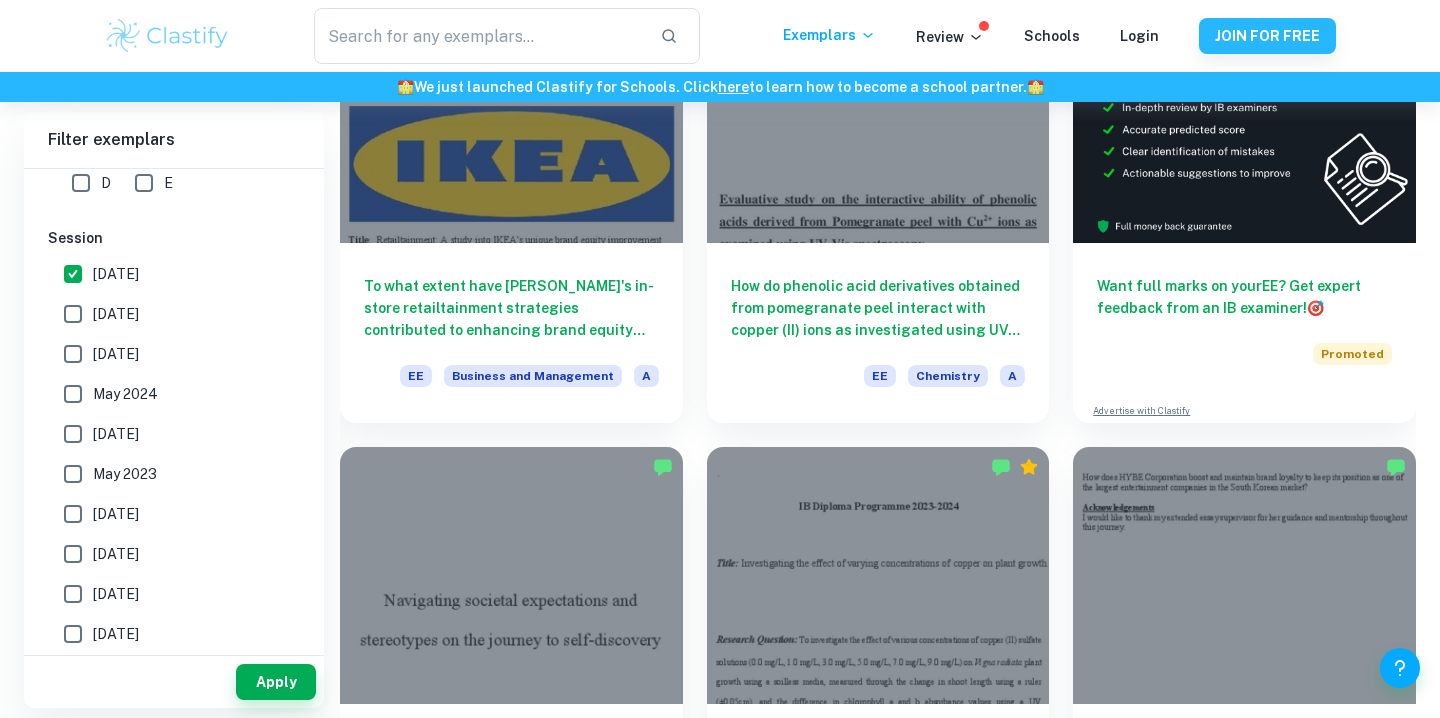 click on "[DATE]" at bounding box center [116, 314] 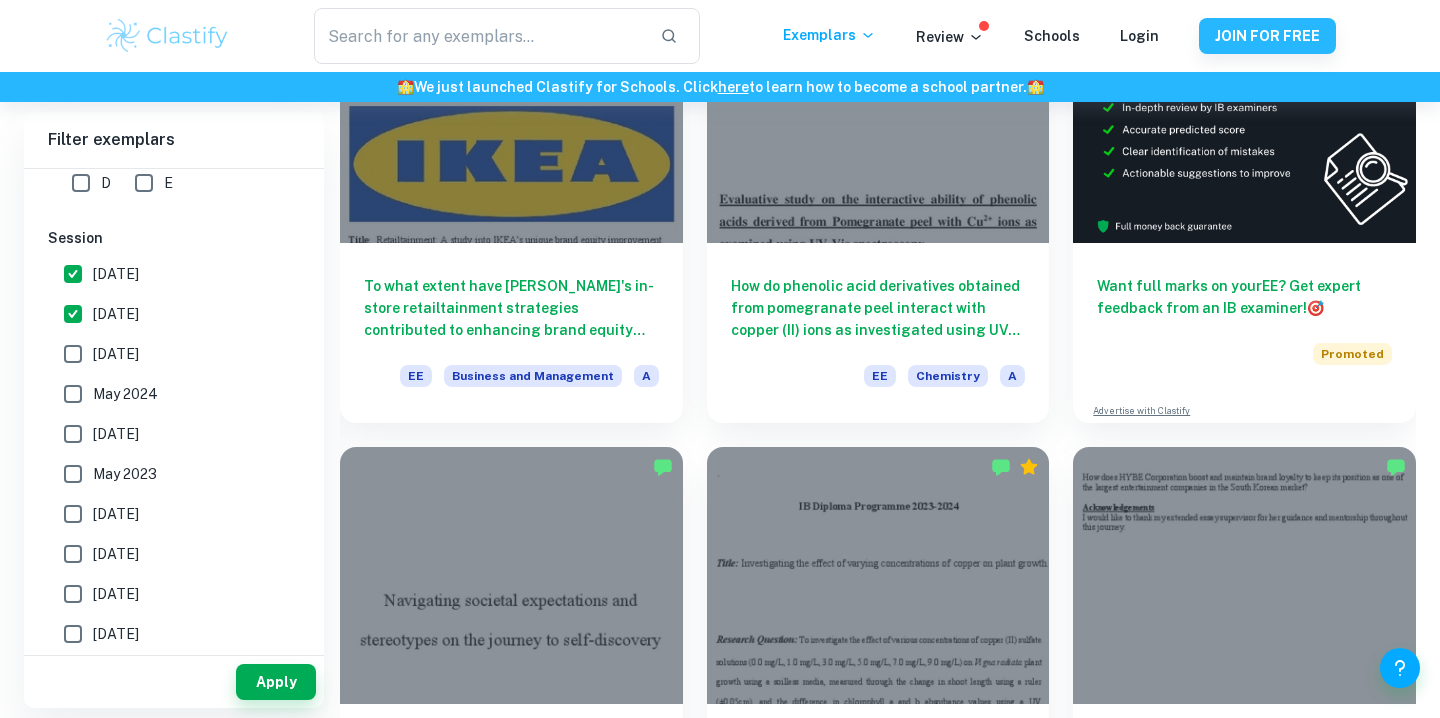 click on "[DATE]" at bounding box center [116, 354] 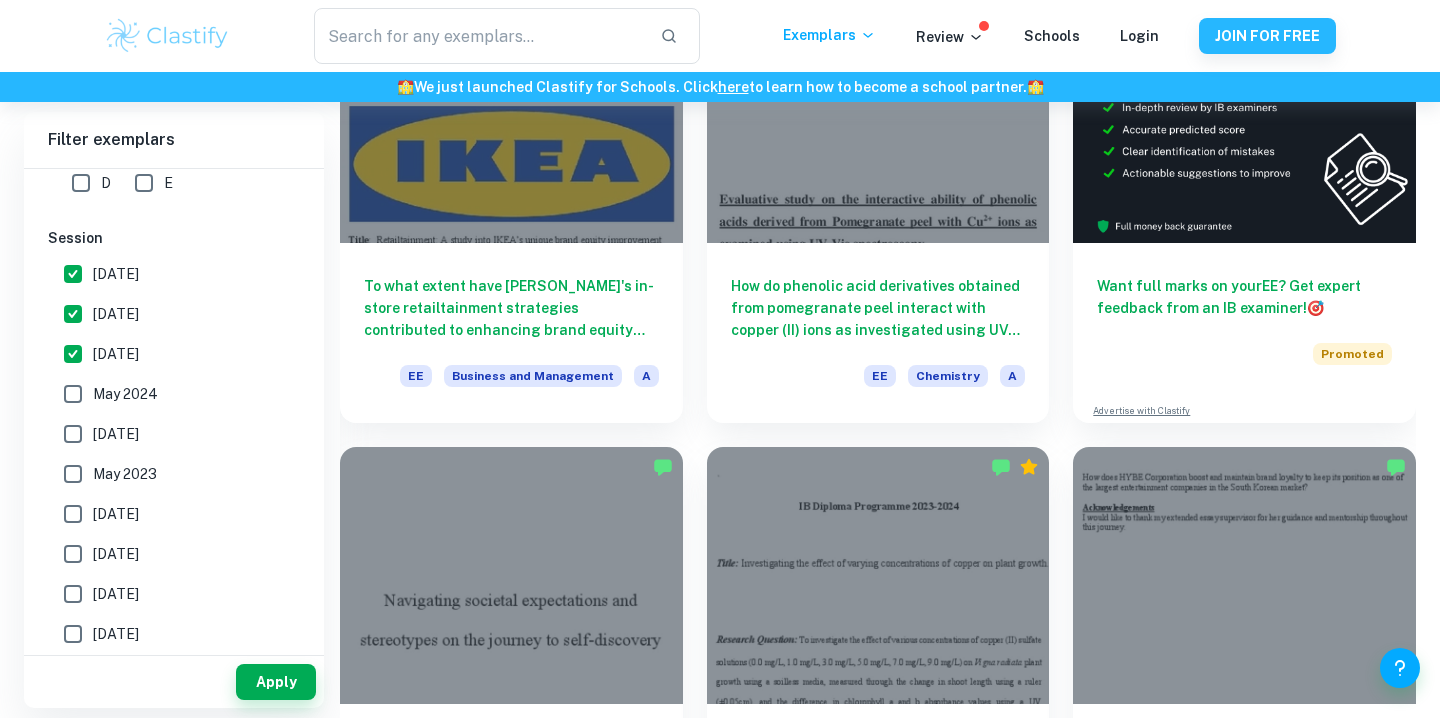 click on "May 2024" at bounding box center [125, 394] 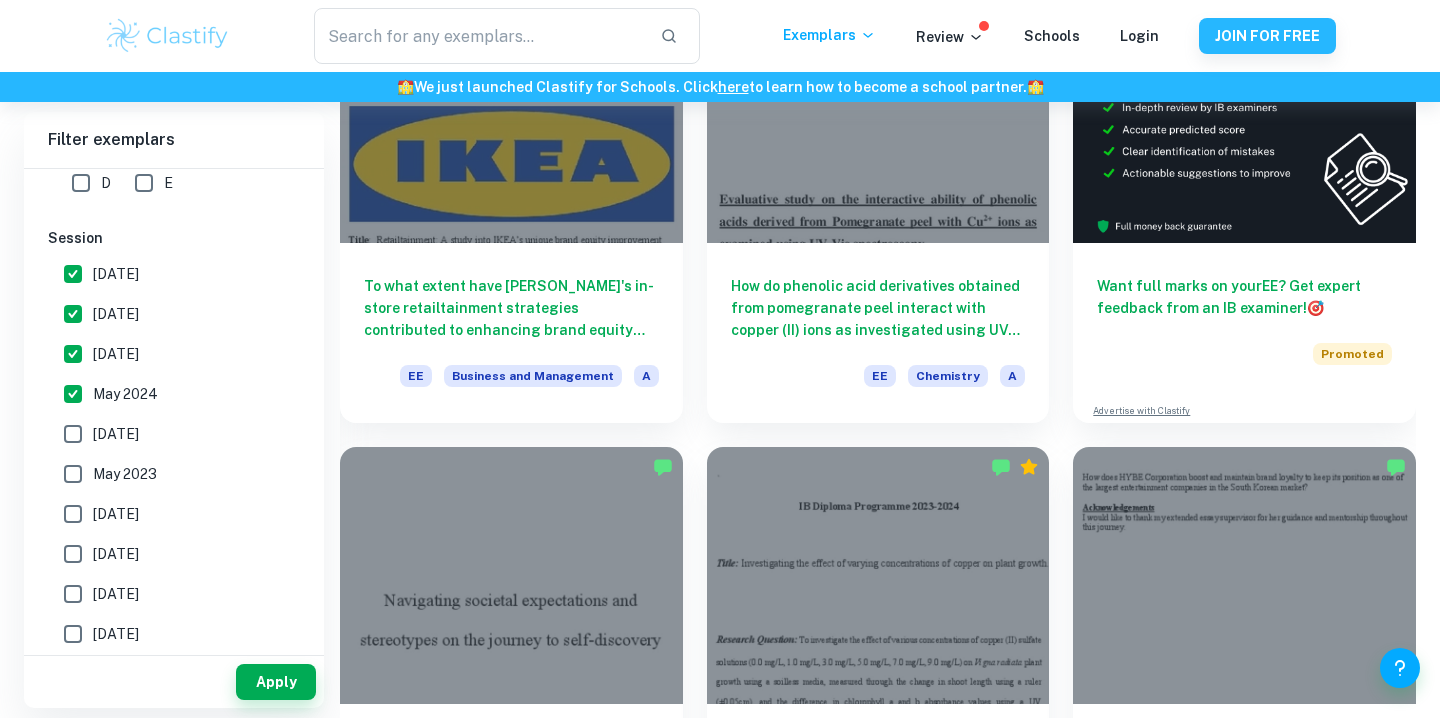 click on "[DATE]" at bounding box center [116, 434] 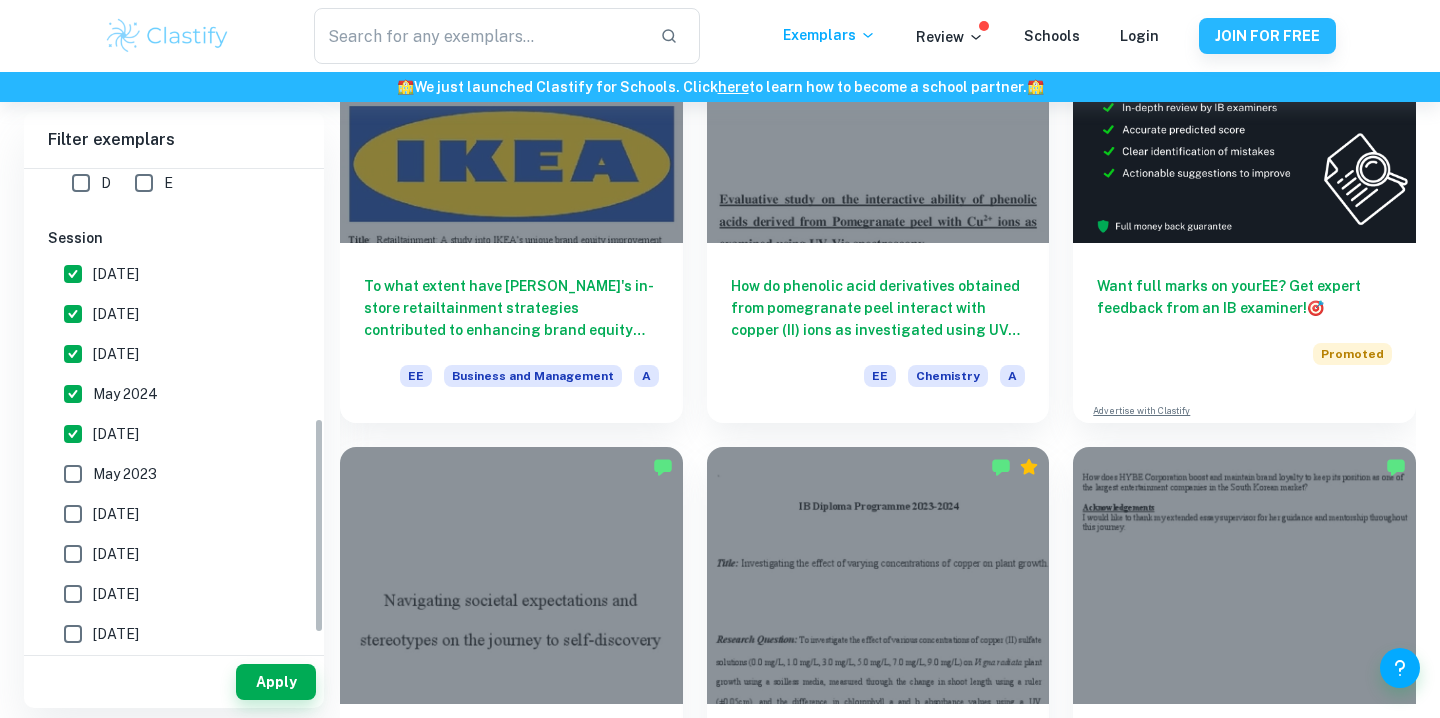 scroll, scrollTop: 582, scrollLeft: 0, axis: vertical 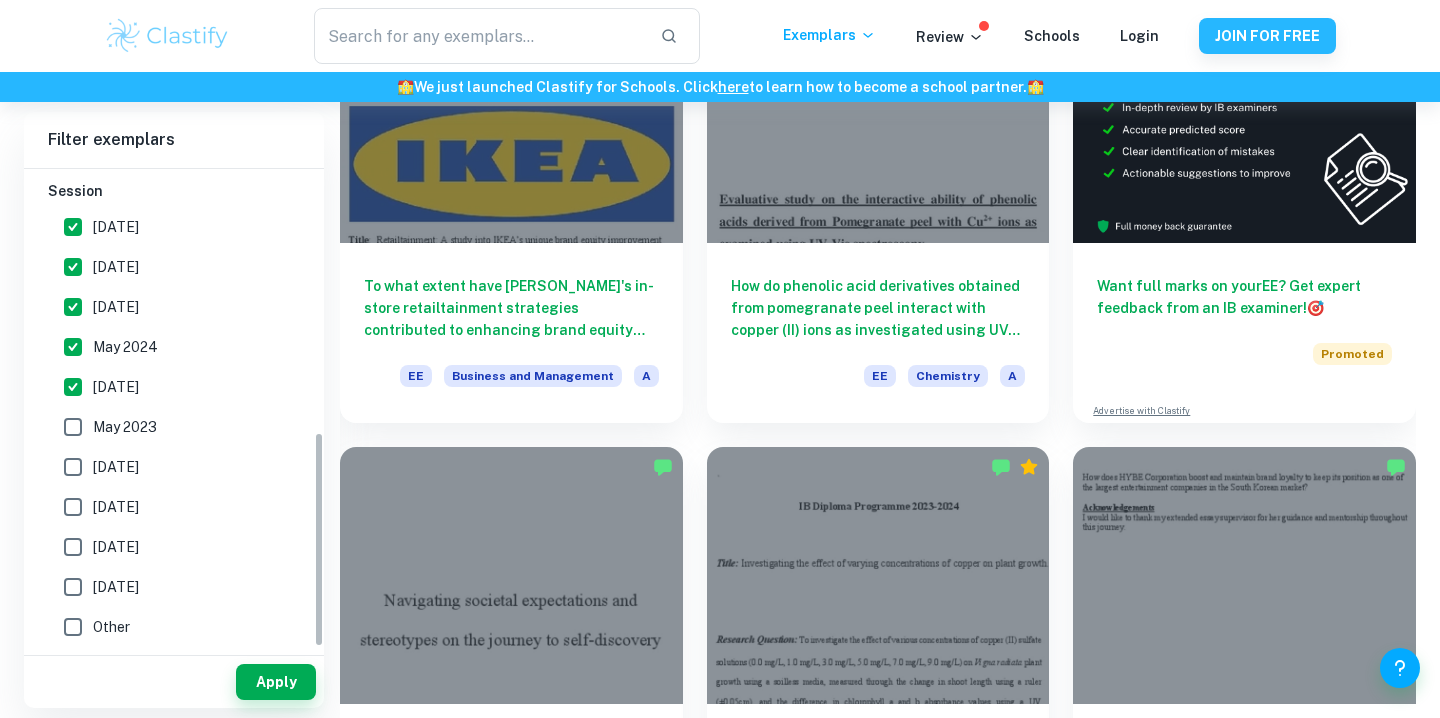 click on "May 2023" at bounding box center (125, 427) 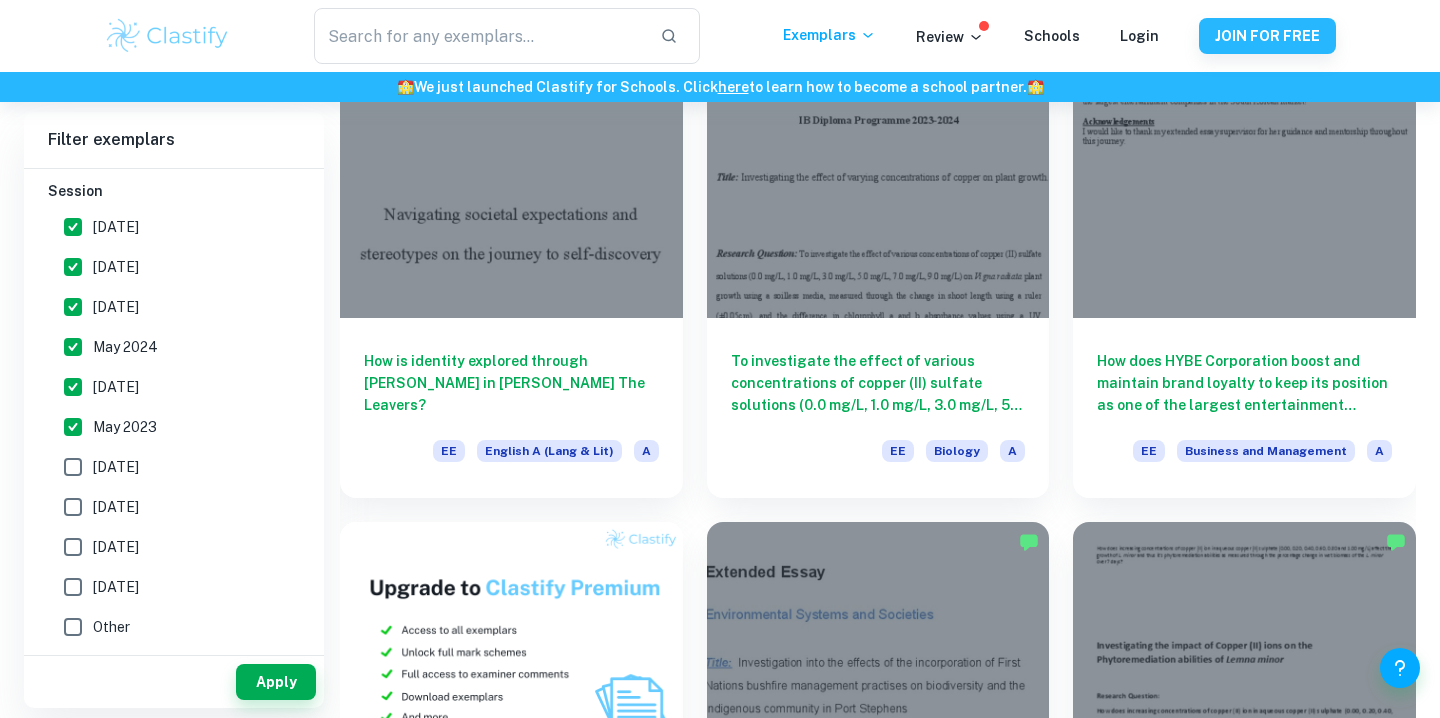 scroll, scrollTop: 671, scrollLeft: 0, axis: vertical 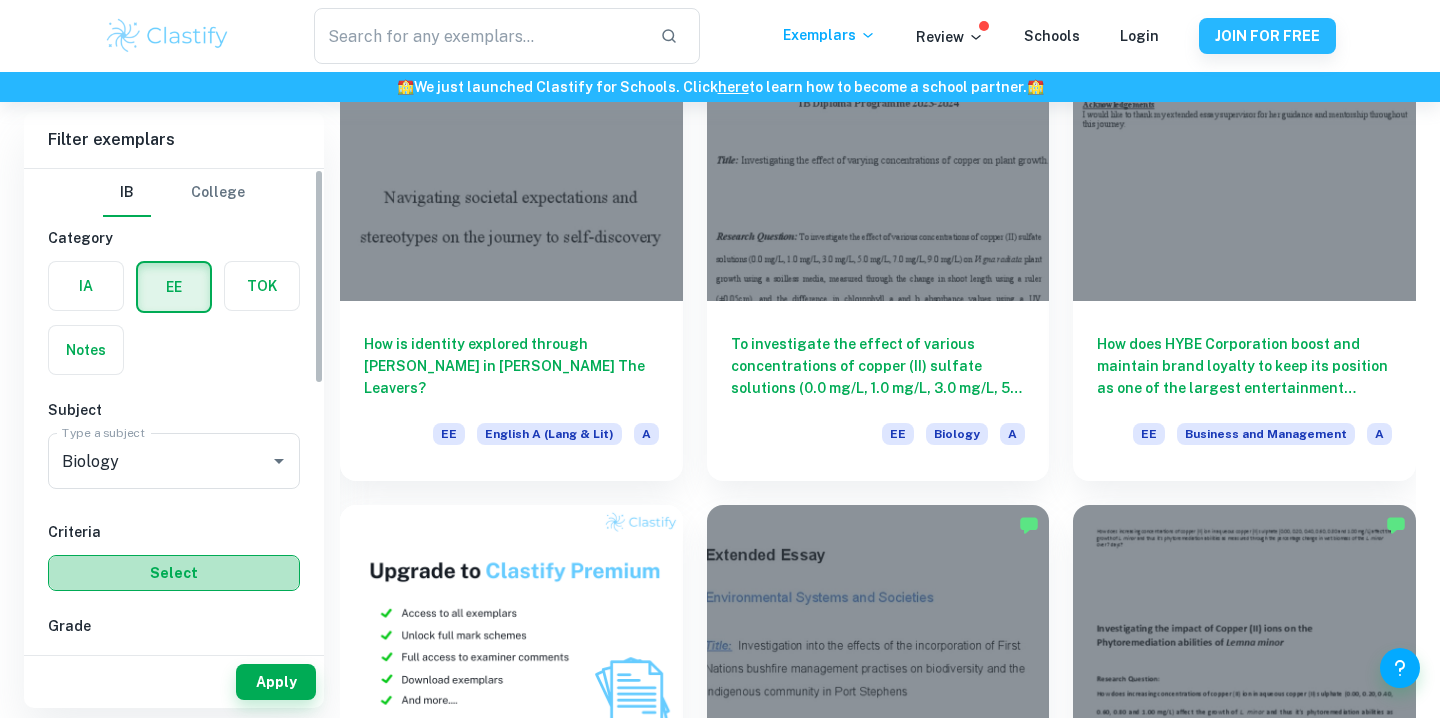 click on "Select" at bounding box center (174, 573) 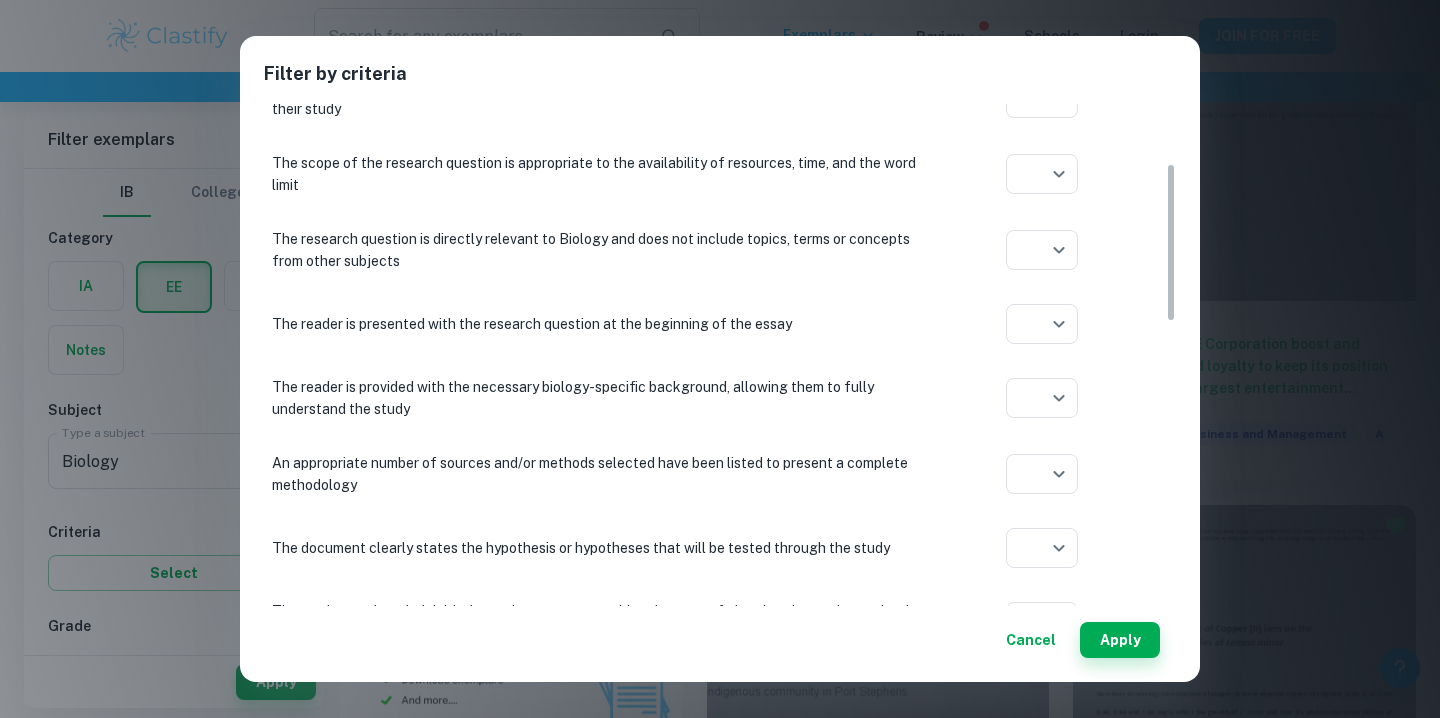scroll, scrollTop: 303, scrollLeft: 0, axis: vertical 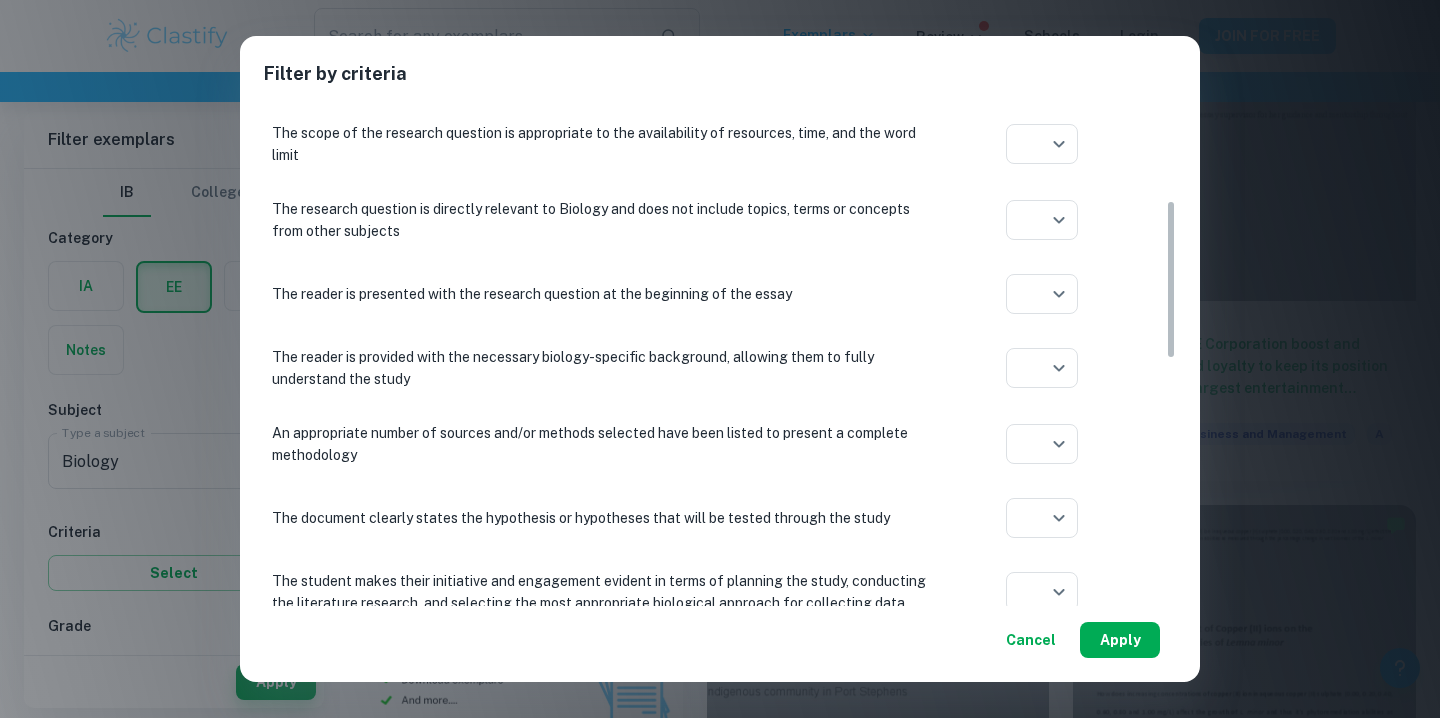 click on "Apply" at bounding box center (1120, 640) 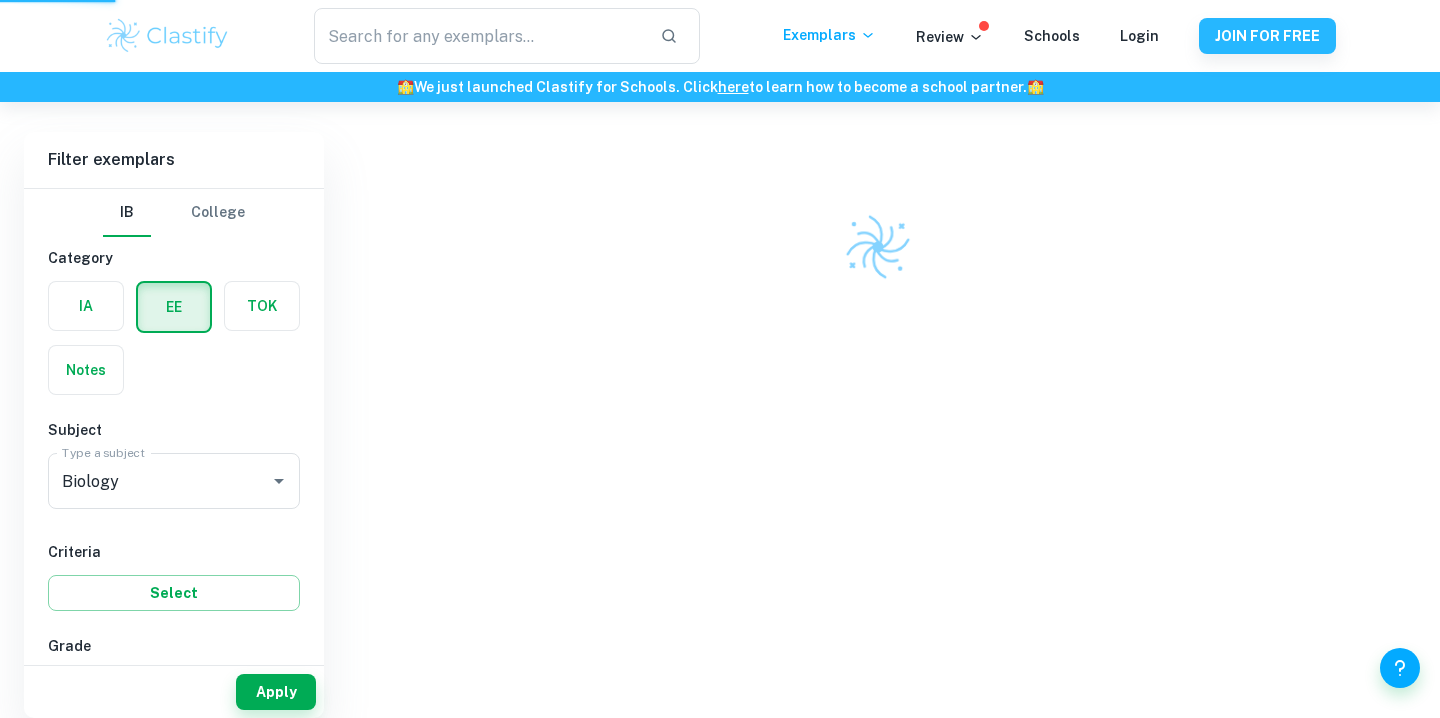 scroll, scrollTop: 102, scrollLeft: 0, axis: vertical 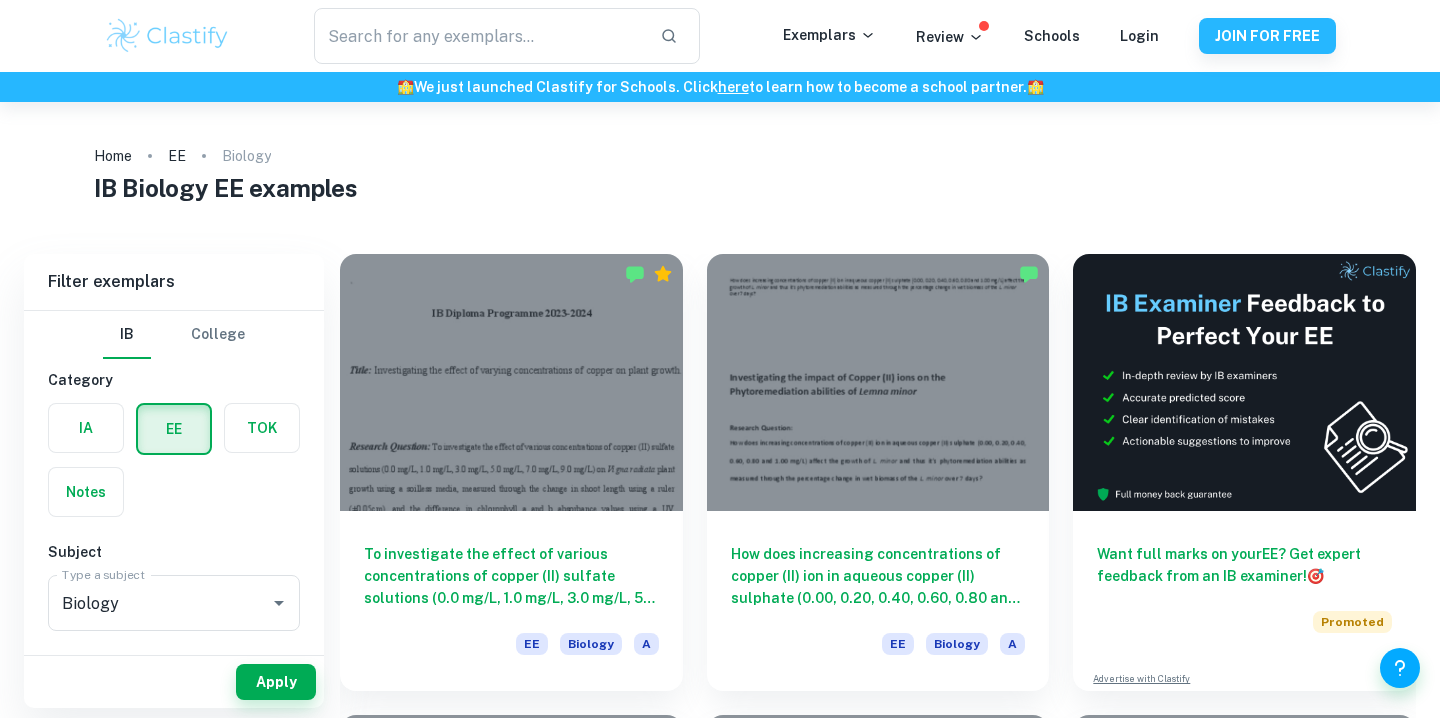 click on "Apply" at bounding box center [276, 682] 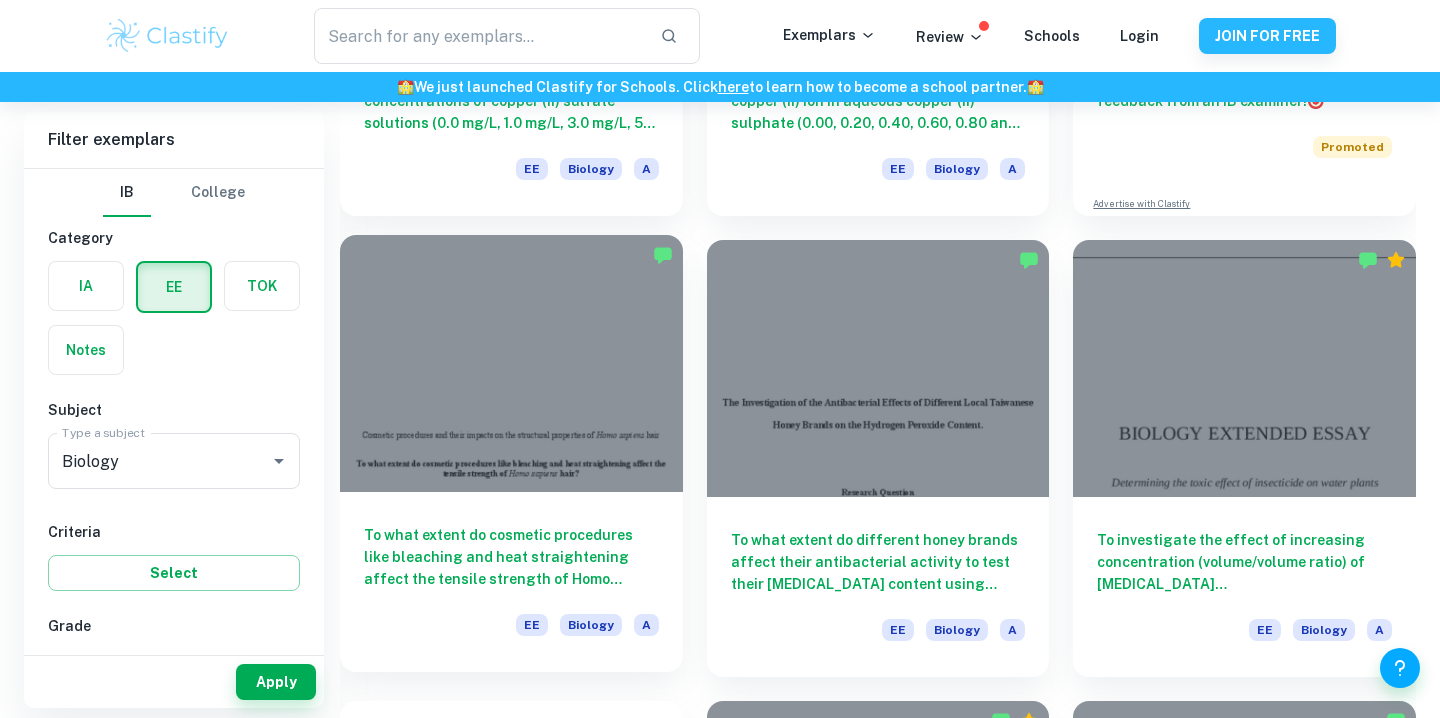 scroll, scrollTop: 476, scrollLeft: 0, axis: vertical 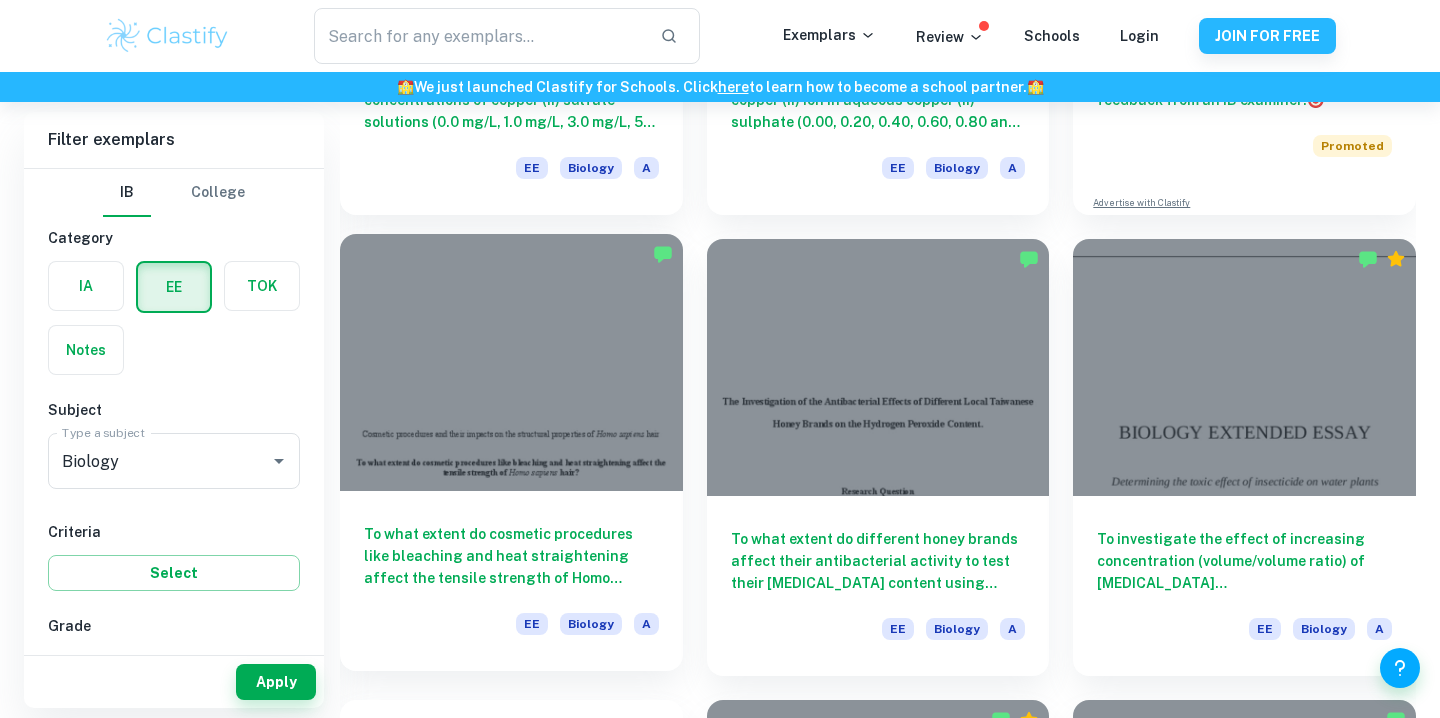 click on "To what extent do cosmetic procedures like bleaching and heat straightening affect the tensile strength of Homo sapiens hair?" at bounding box center [511, 556] 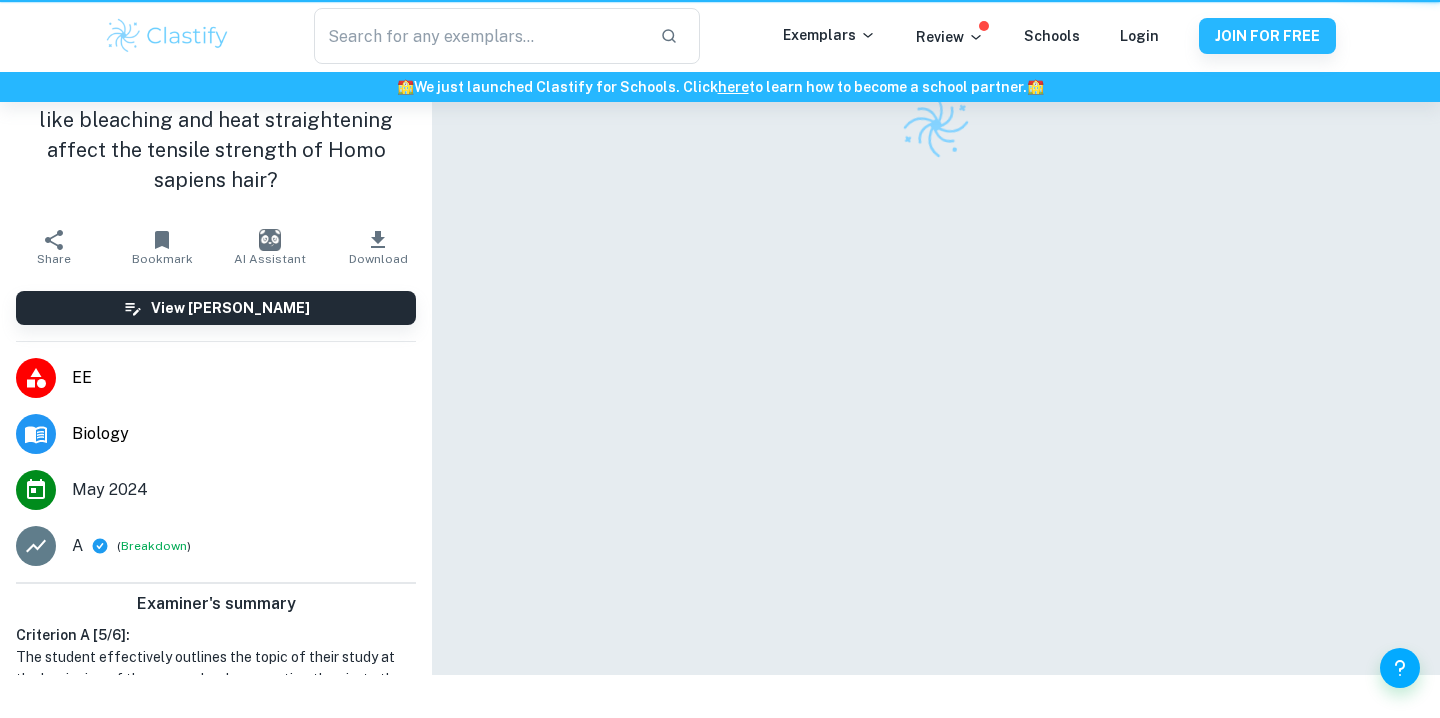 scroll, scrollTop: 0, scrollLeft: 0, axis: both 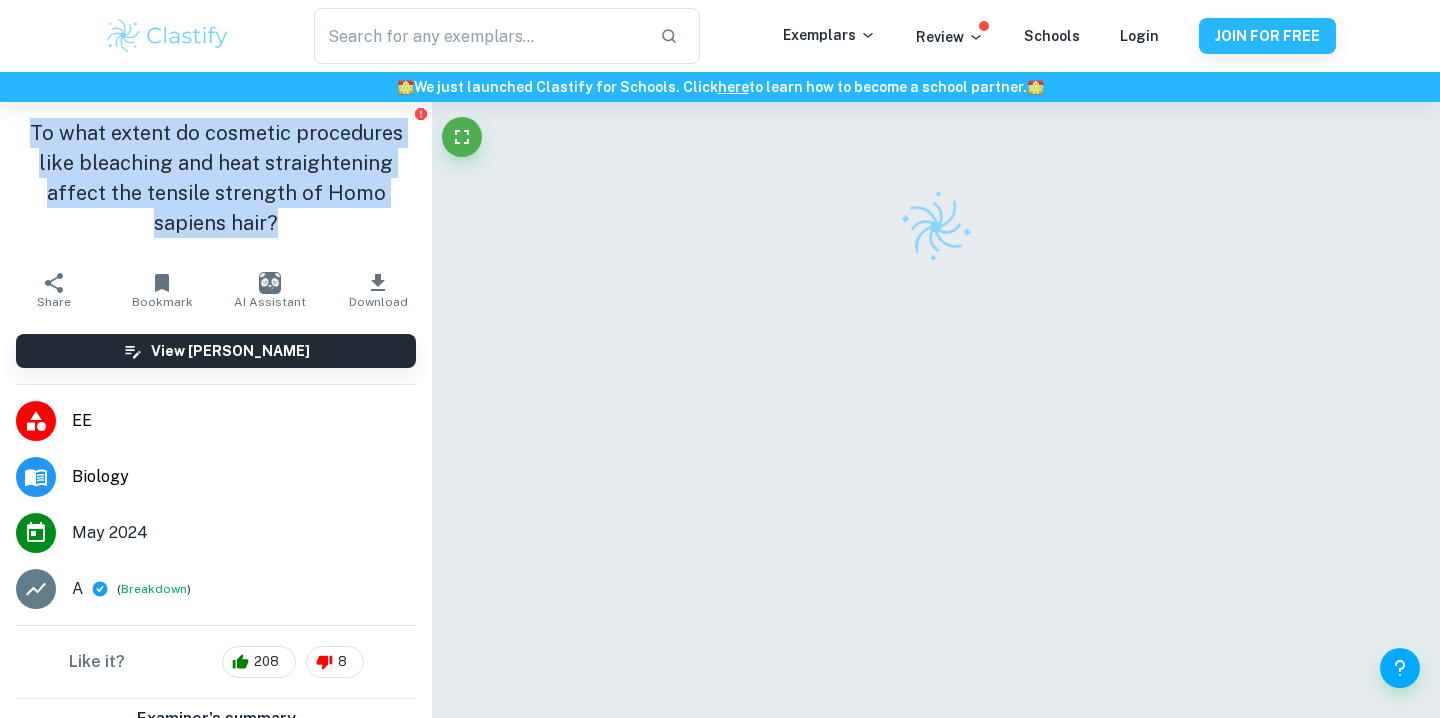 drag, startPoint x: 30, startPoint y: 133, endPoint x: 291, endPoint y: 224, distance: 276.40912 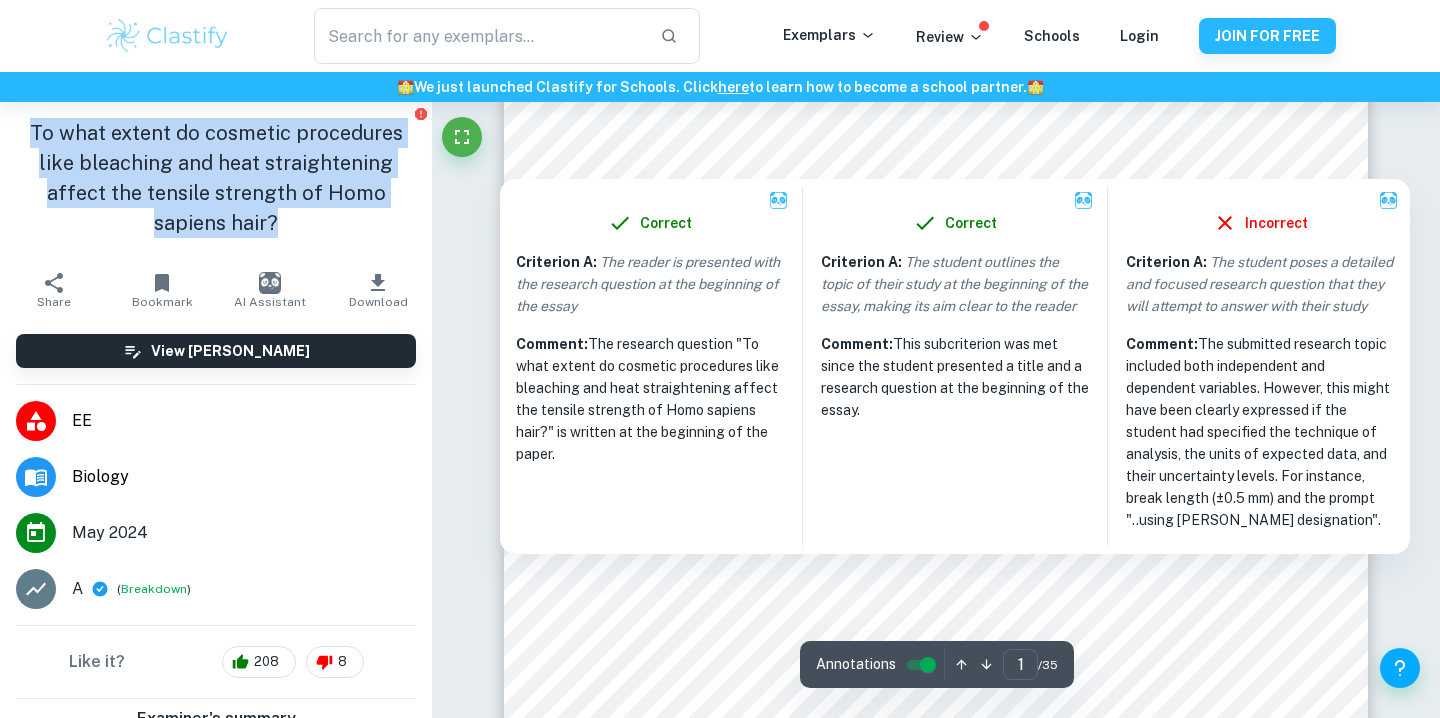 scroll, scrollTop: 439, scrollLeft: 0, axis: vertical 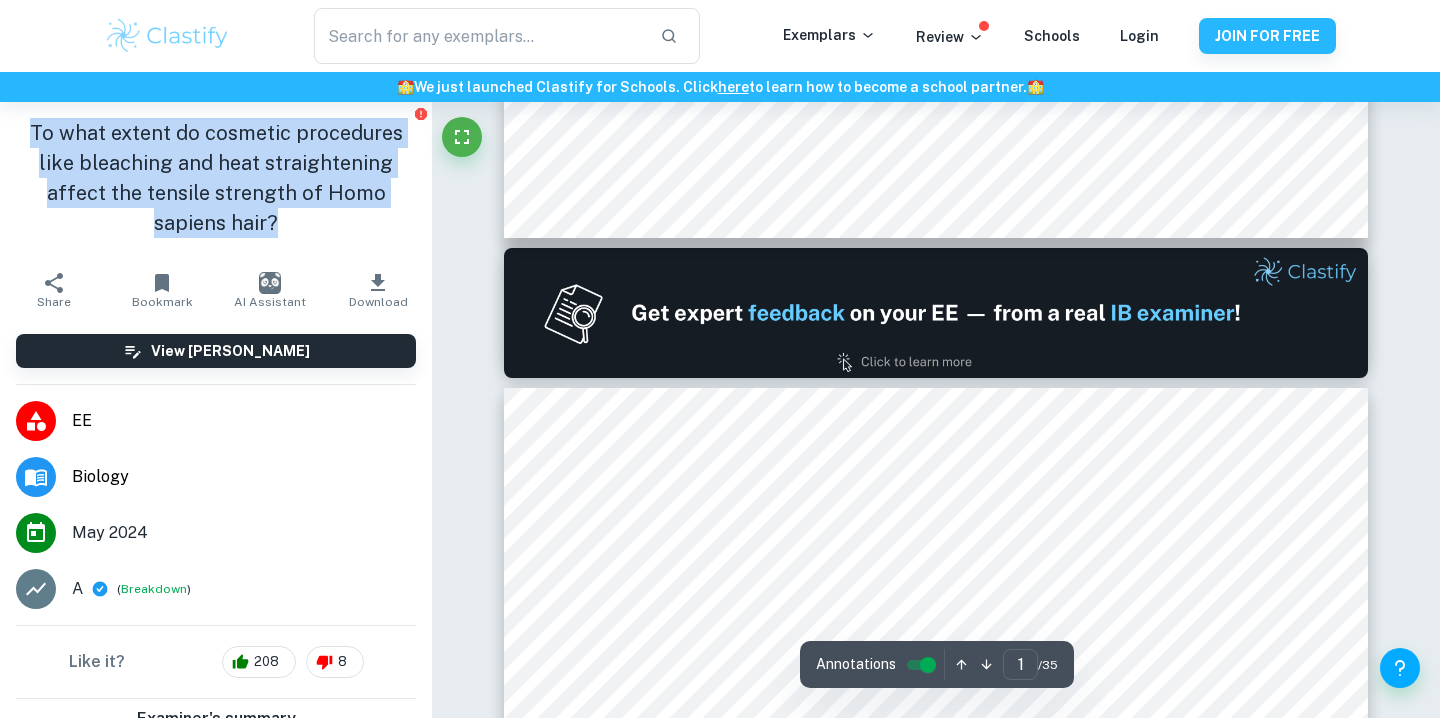 type on "2" 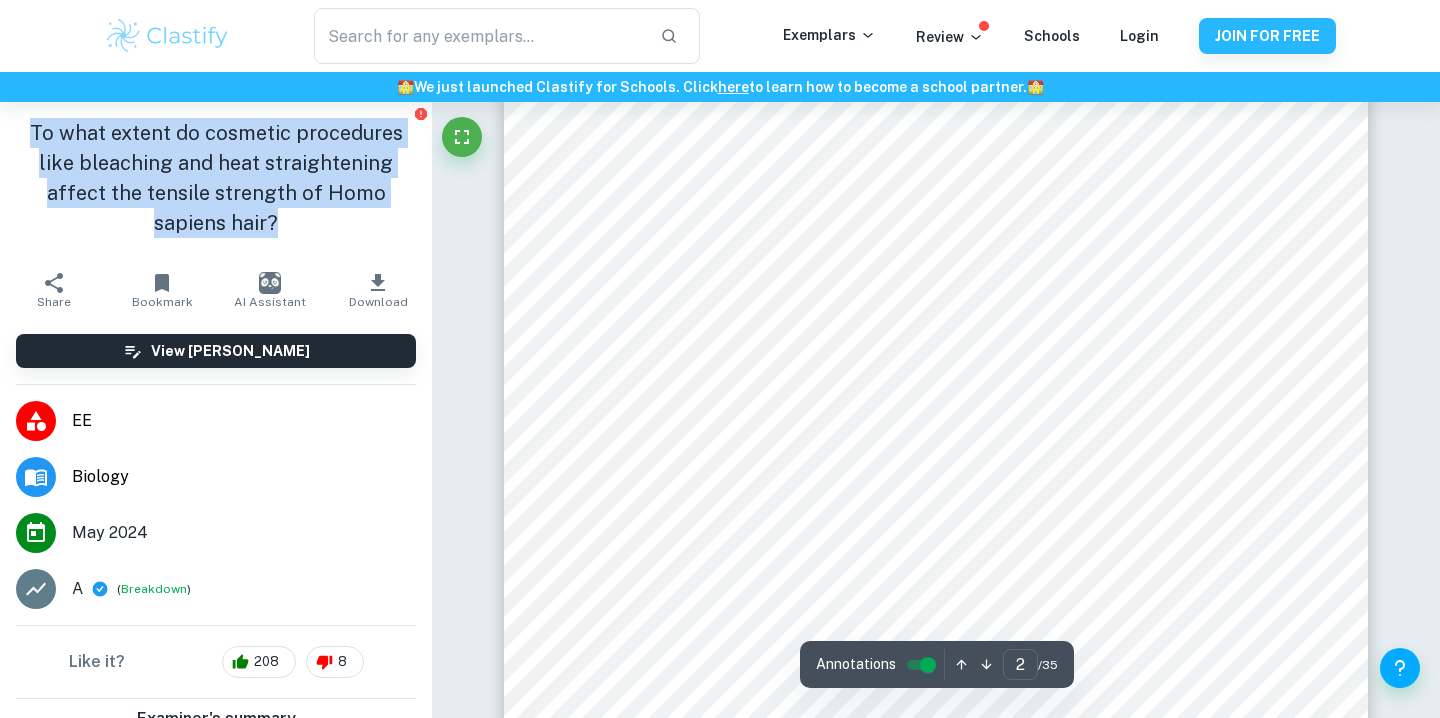 scroll, scrollTop: 1414, scrollLeft: 0, axis: vertical 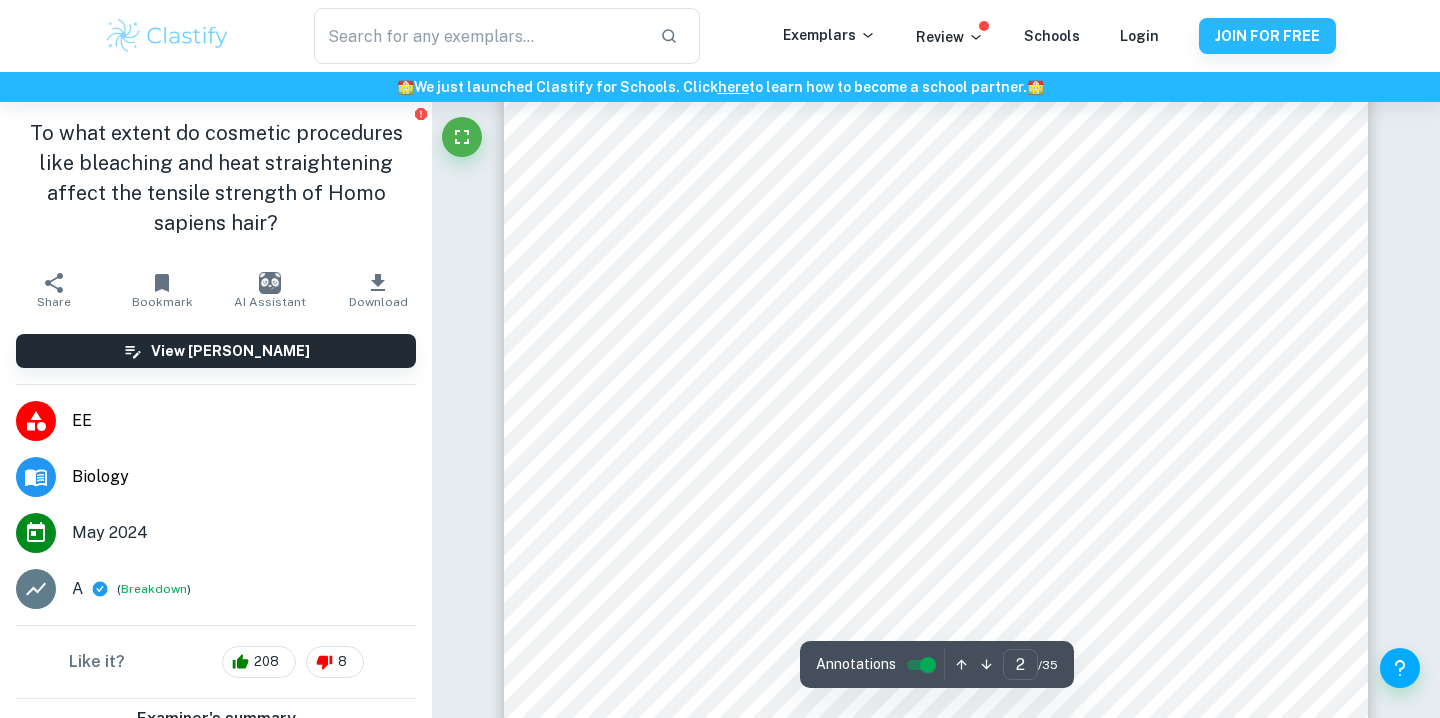 click at bounding box center [945, 328] 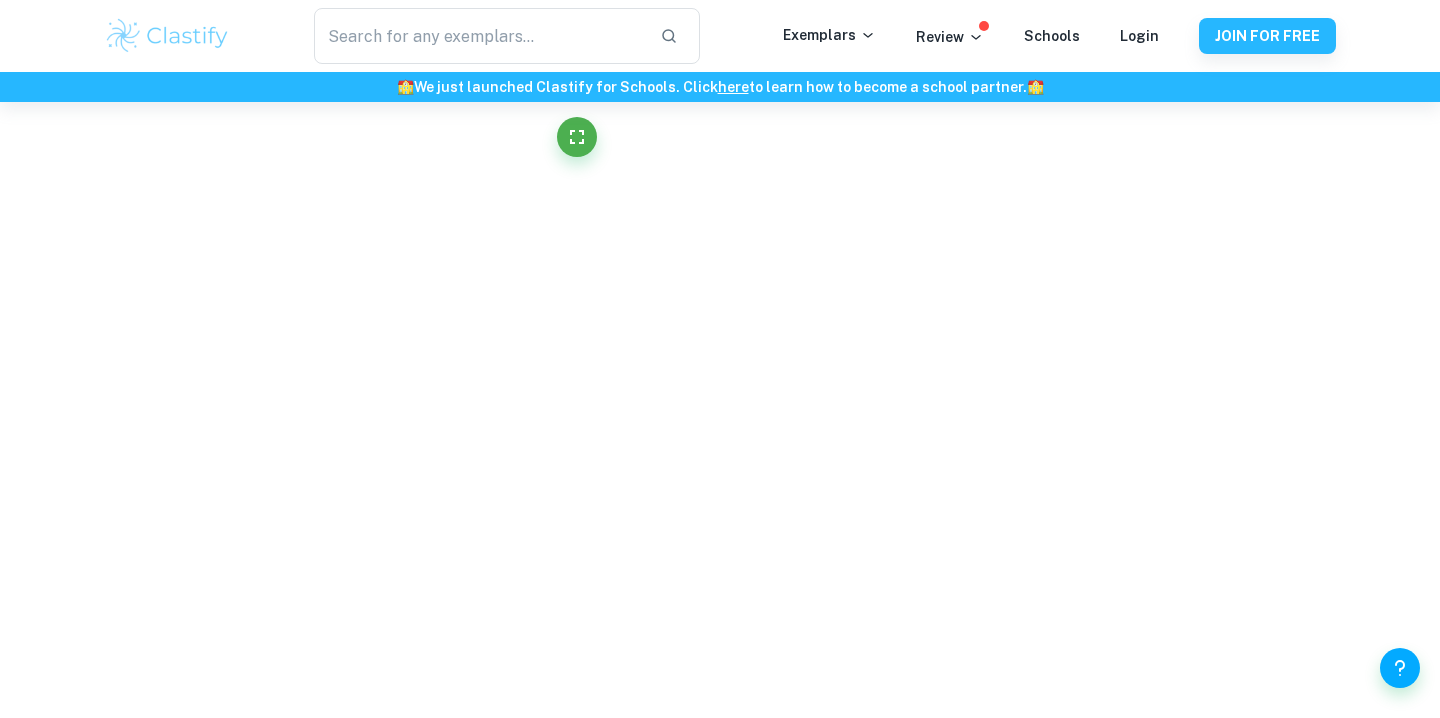 scroll, scrollTop: 1896, scrollLeft: 0, axis: vertical 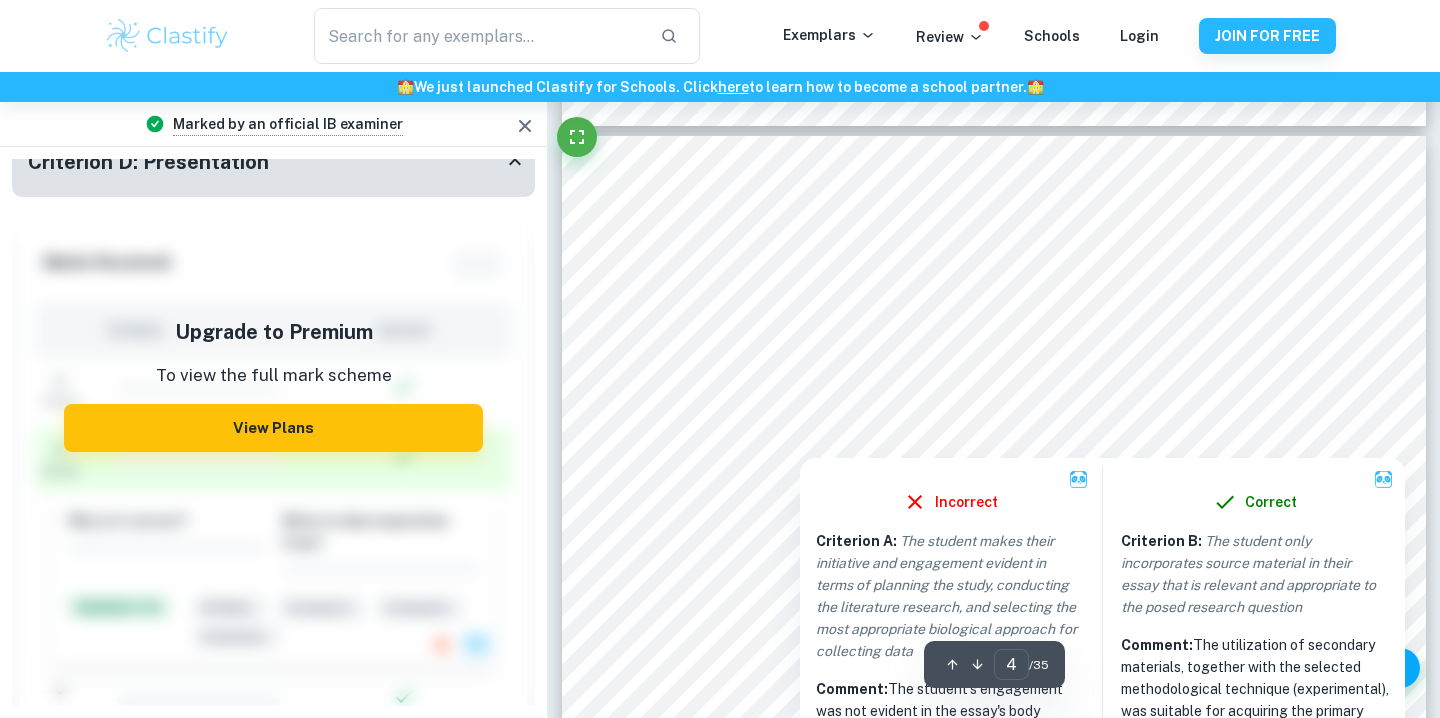 click at bounding box center [981, 366] 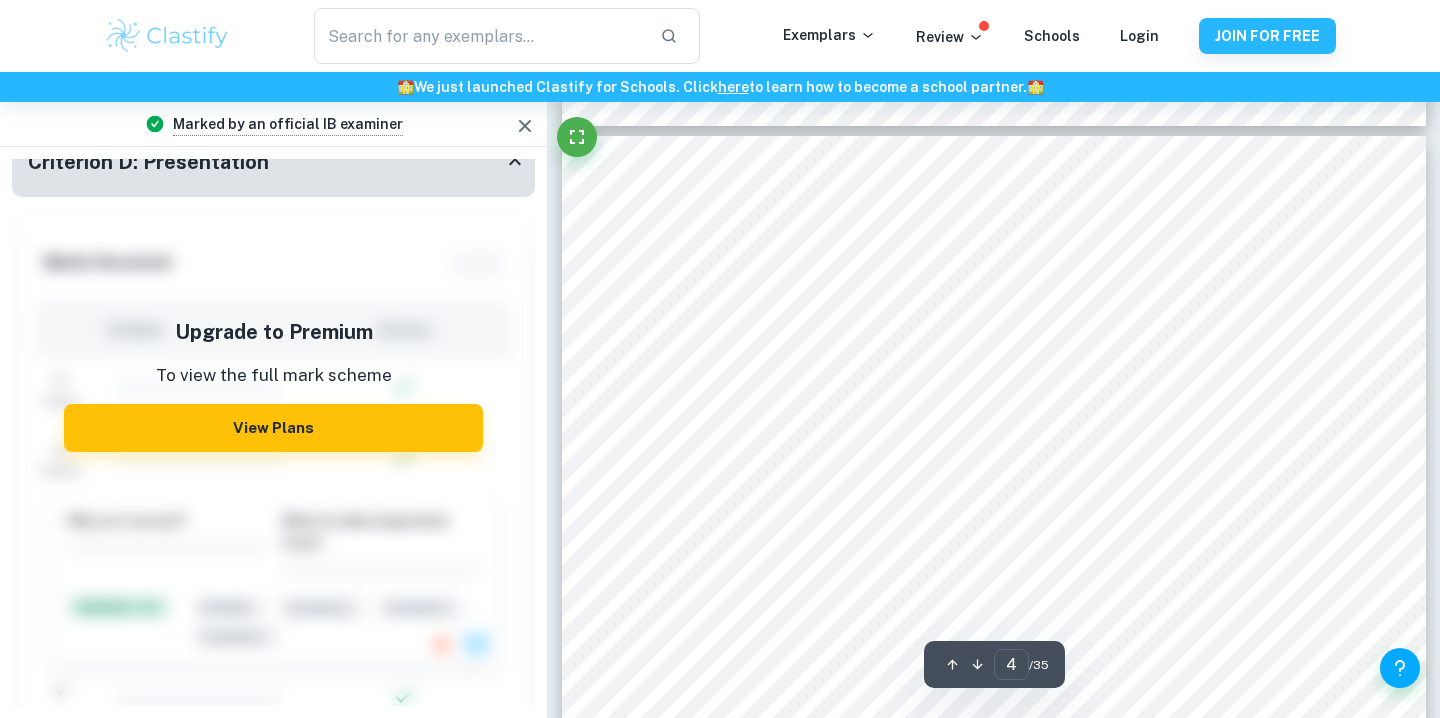 scroll, scrollTop: 3728, scrollLeft: 0, axis: vertical 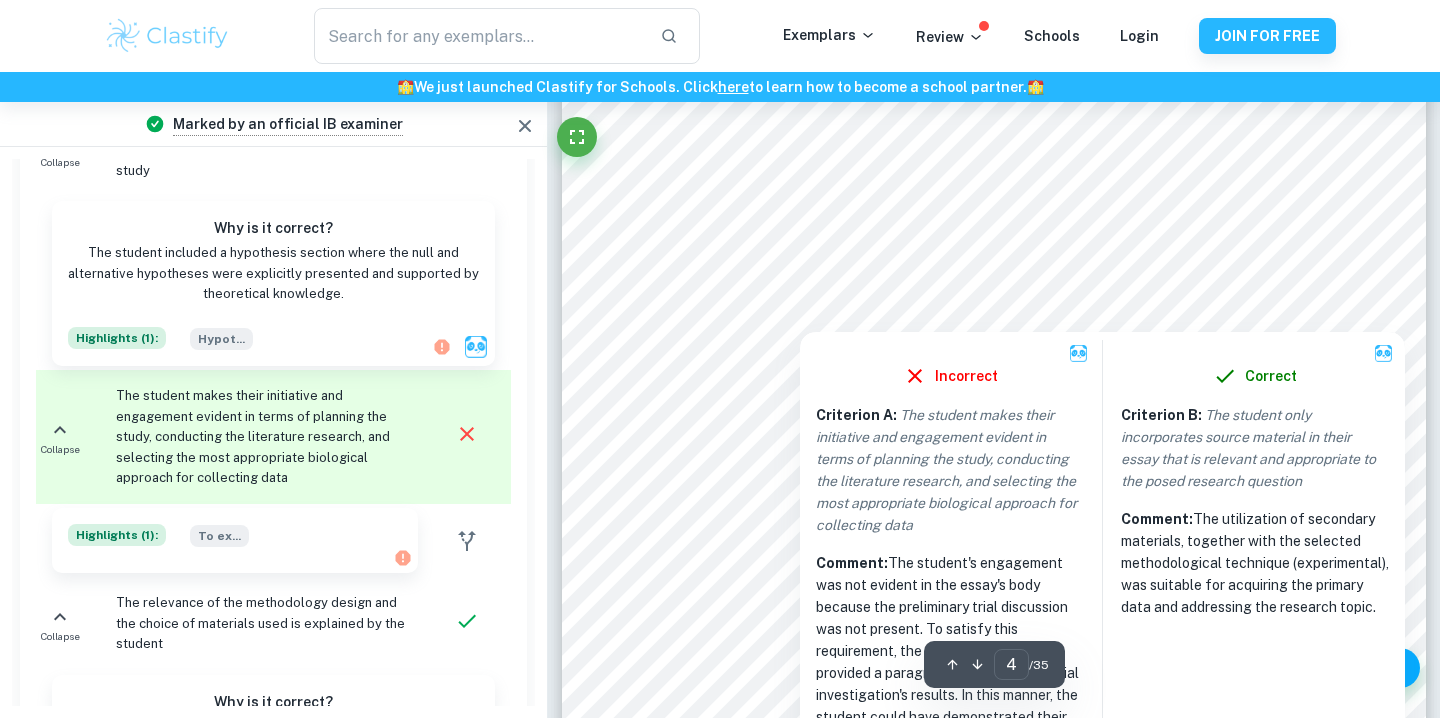 click at bounding box center (980, 277) 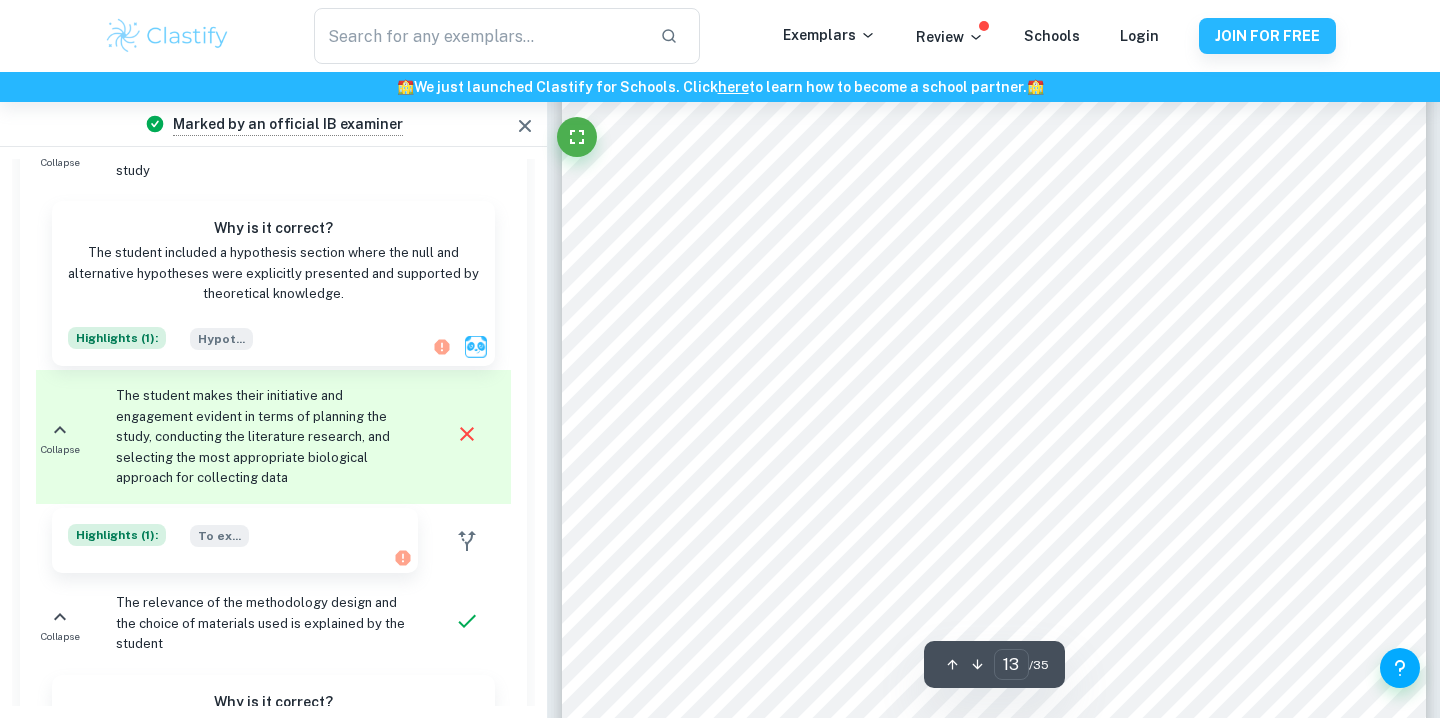 scroll, scrollTop: 14070, scrollLeft: 0, axis: vertical 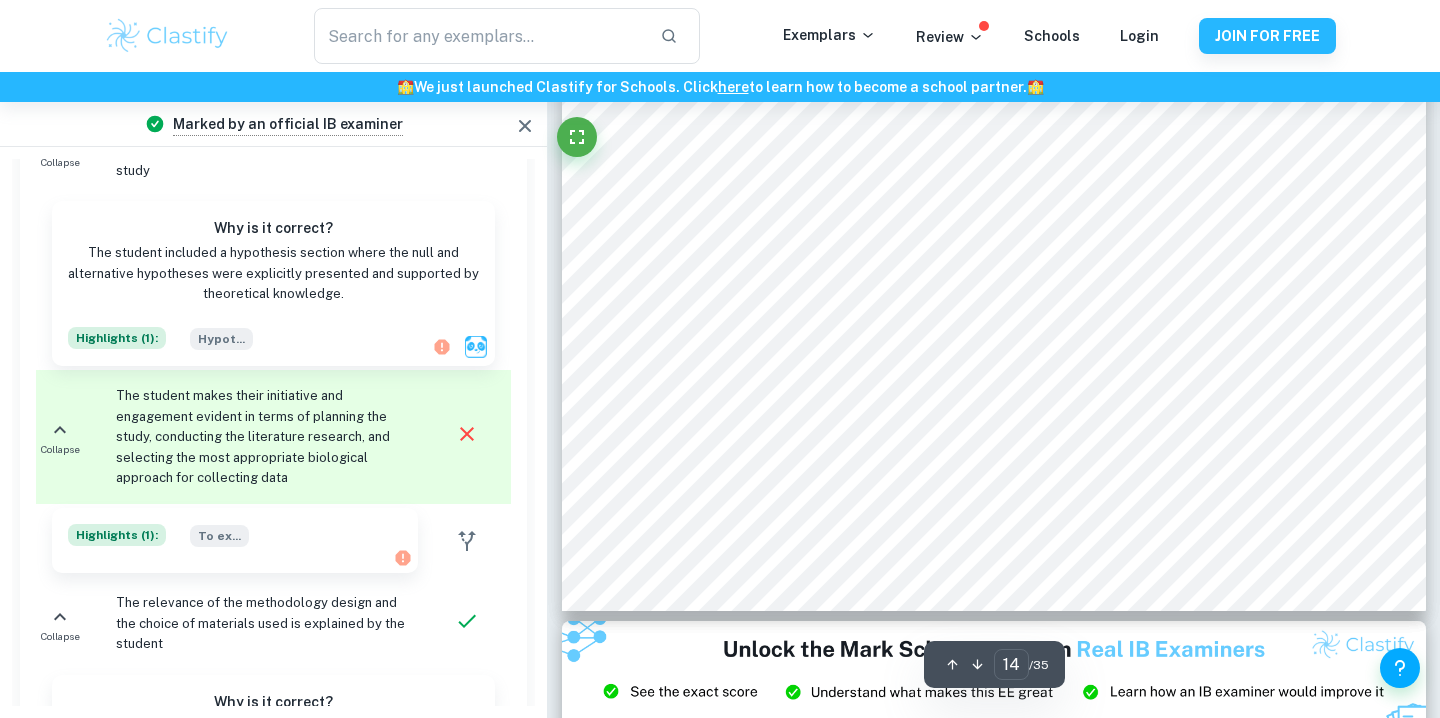 type on "15" 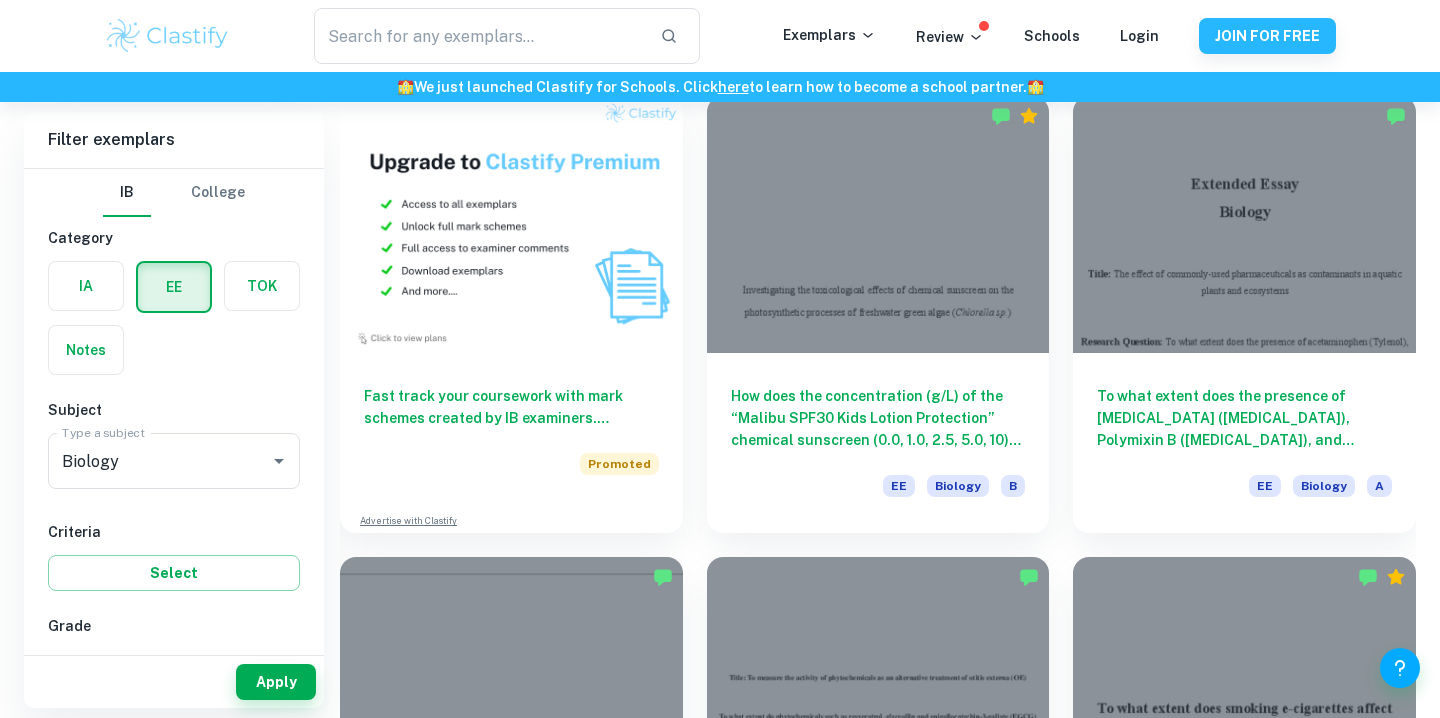 scroll, scrollTop: 1119, scrollLeft: 0, axis: vertical 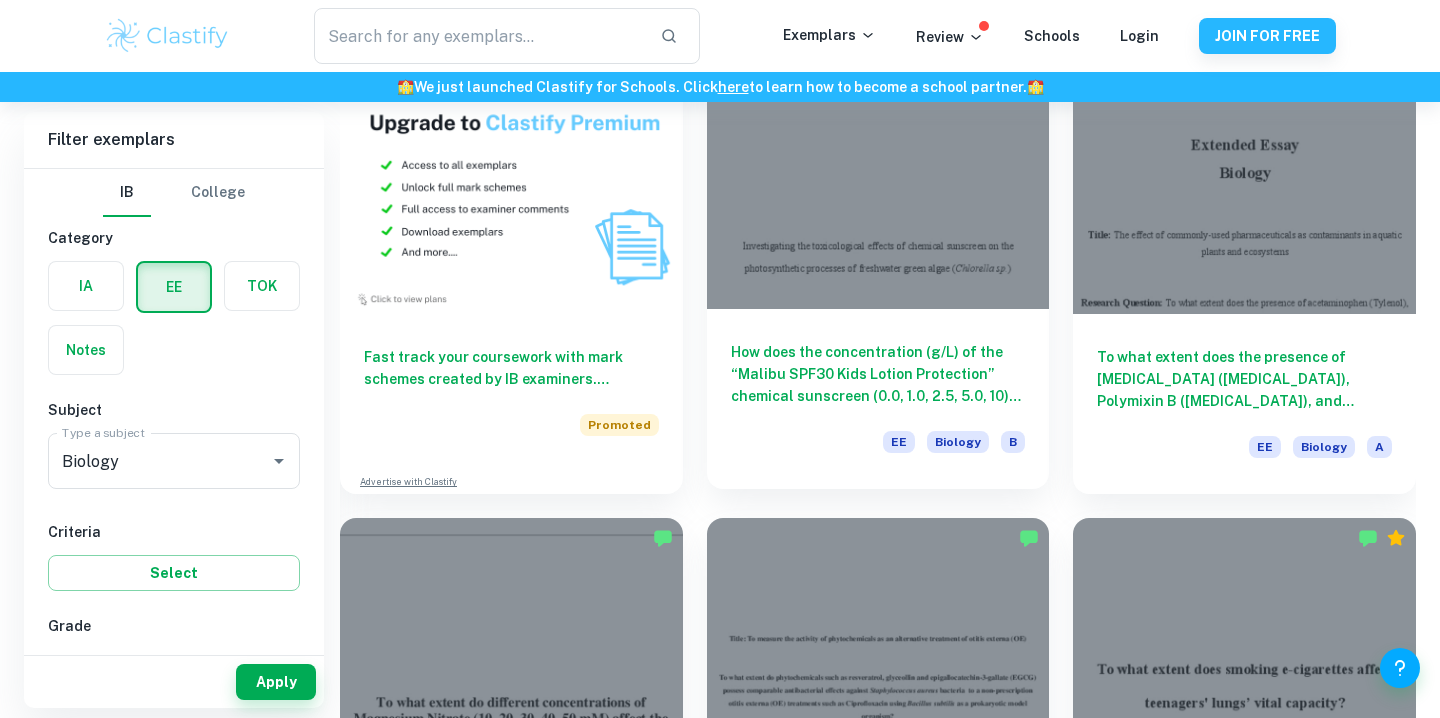 click on "How does the concentration (g/L) of the “Malibu SPF30 Kids Lotion Protection” chemical
sunscreen (0.0, 1.0, 2.5, 5.0, 10) affect the rate of photosynthesis (ppm/s) of freshwater green algae
(Chlorella sp.) in terms of the decrease in CO2 concentration over time, measured using a wireless
CO2 sensor for 5400s at 20ºC?" at bounding box center [878, 374] 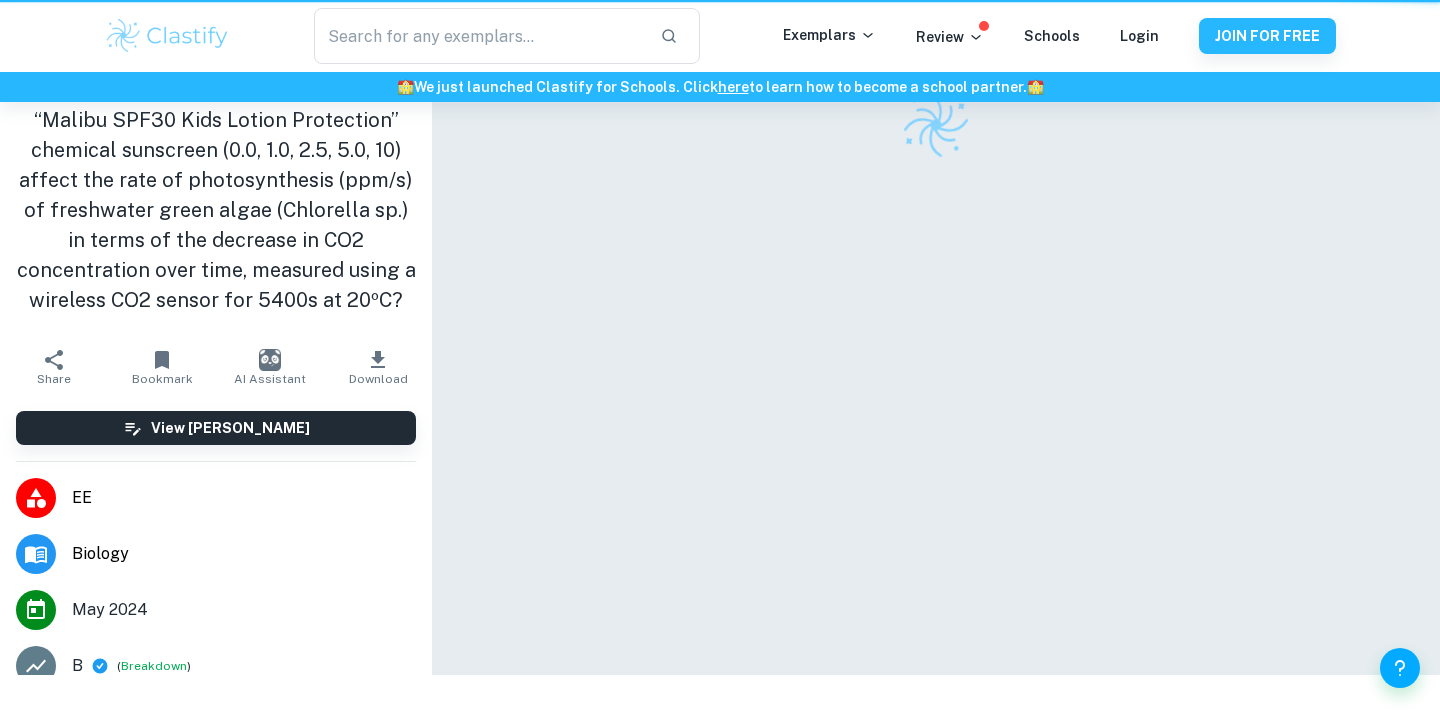 scroll, scrollTop: 0, scrollLeft: 0, axis: both 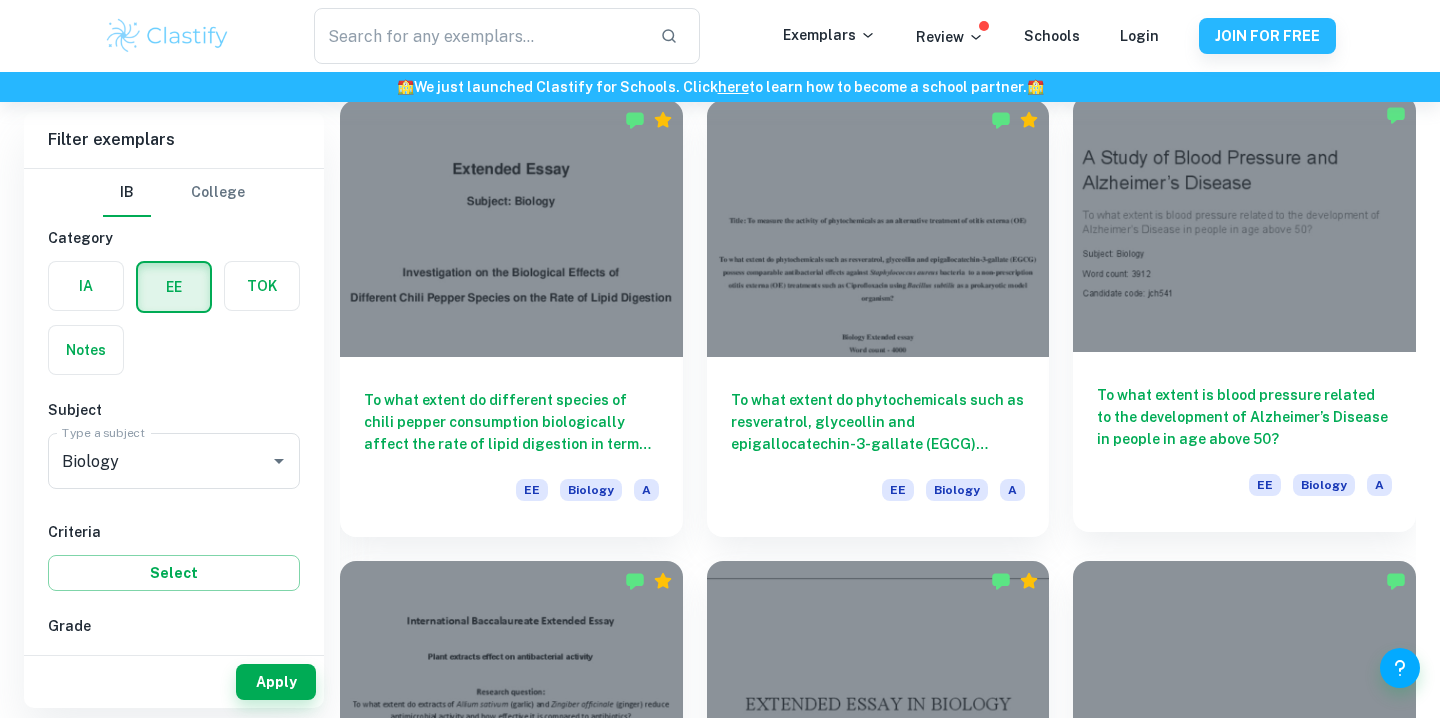 click on "To what extent is blood pressure related to the development of Alzheimer’s Disease in people in age above 50?" at bounding box center [1244, 417] 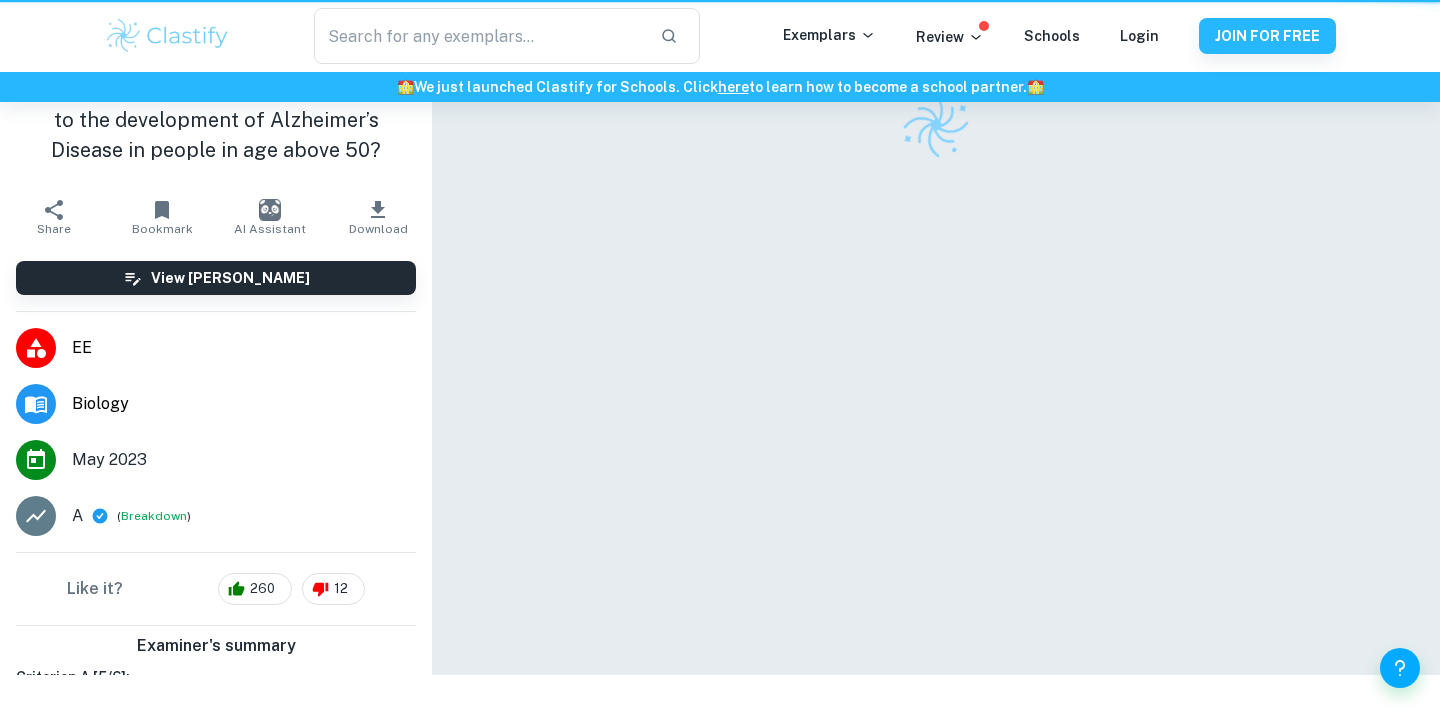 scroll, scrollTop: 0, scrollLeft: 0, axis: both 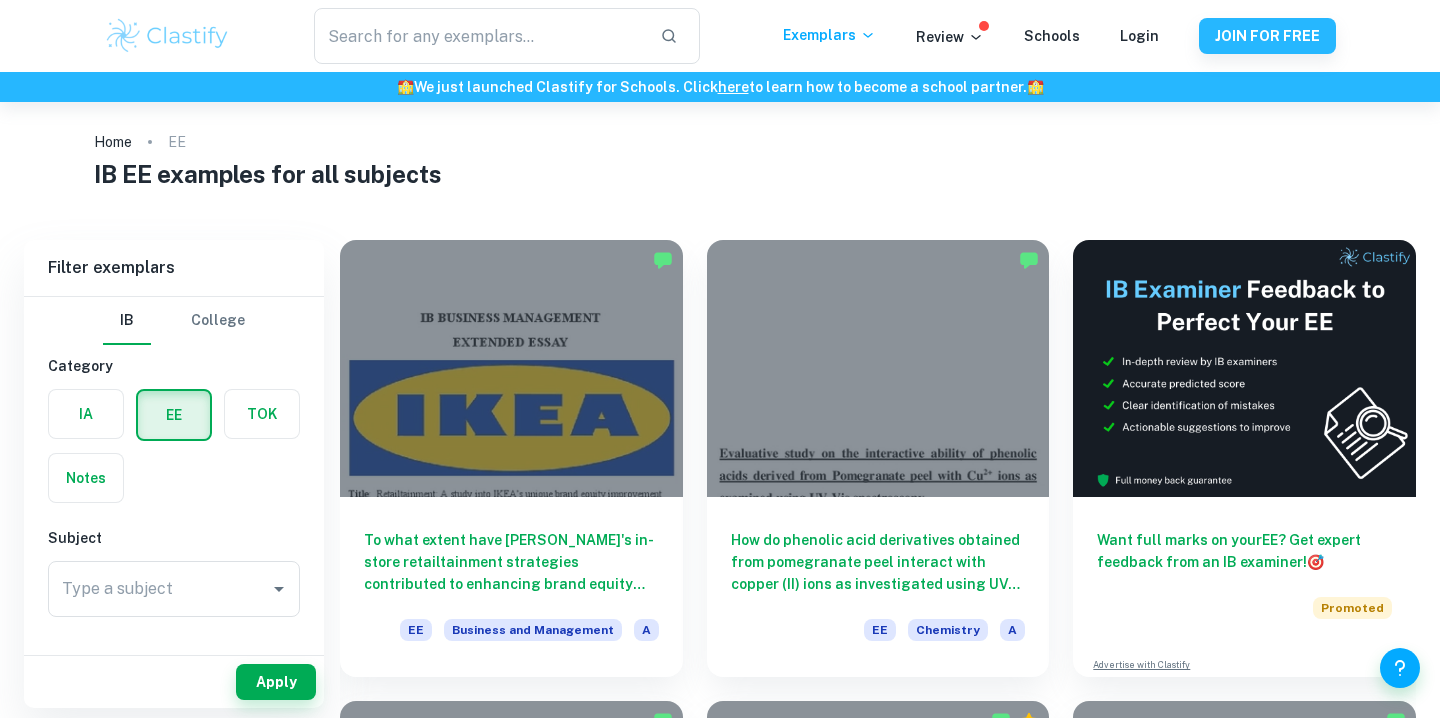 click on "IA EE TOK Notes" at bounding box center (168, 440) 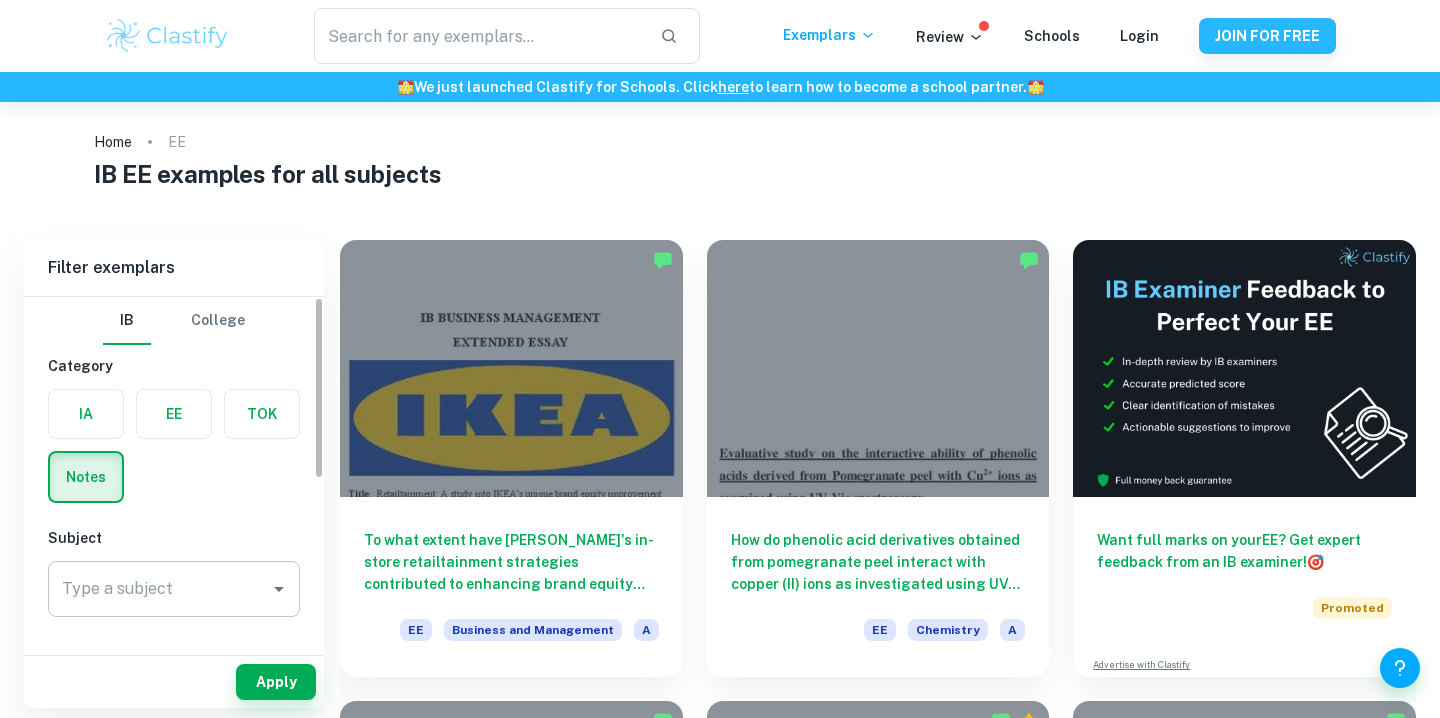 click on "Type a subject" at bounding box center [159, 589] 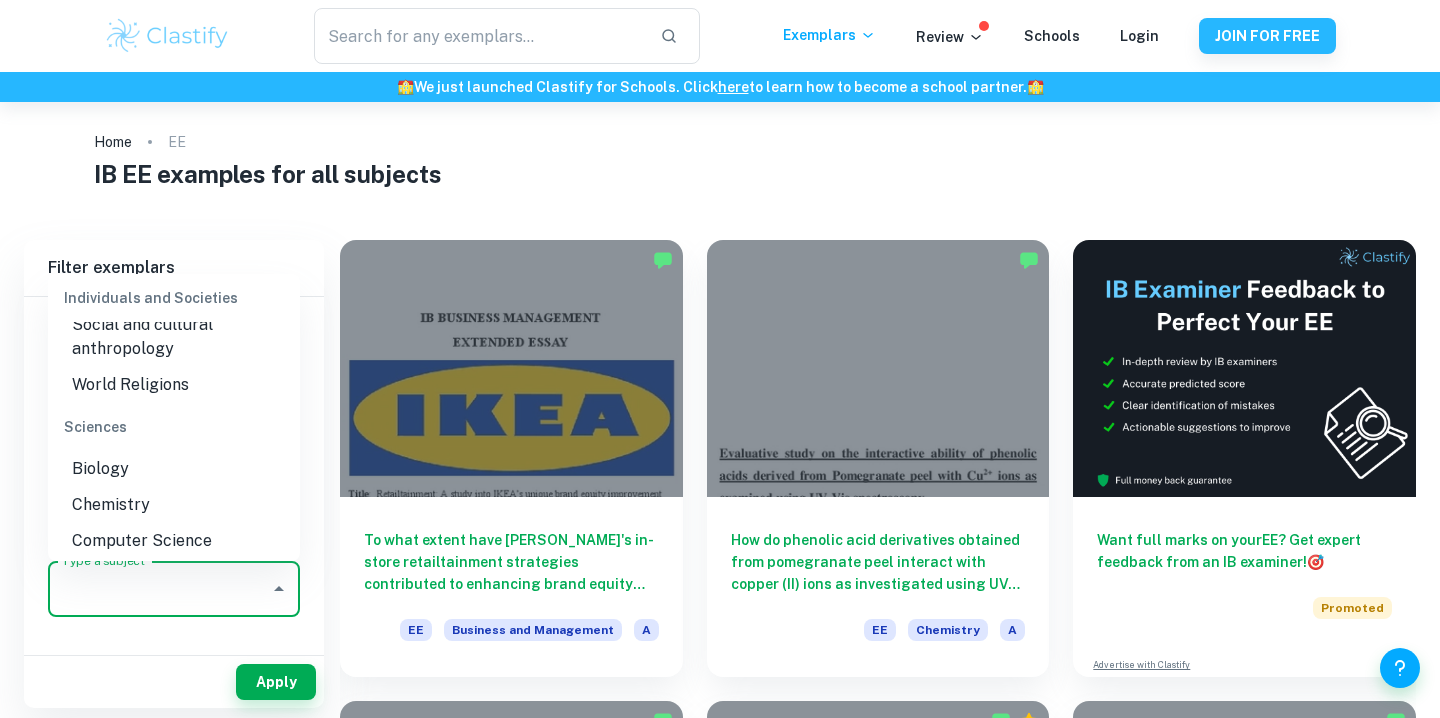 scroll, scrollTop: 2155, scrollLeft: 0, axis: vertical 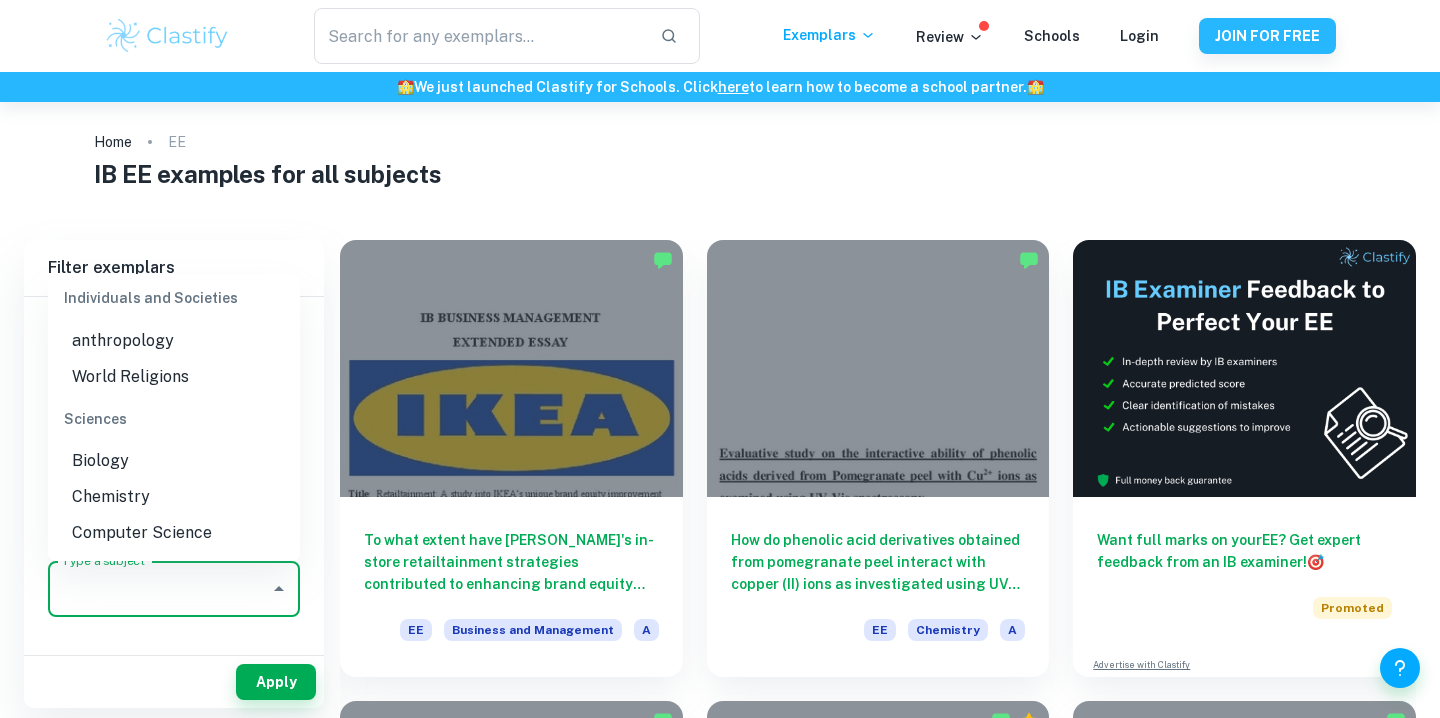 click on "Biology" at bounding box center [174, 461] 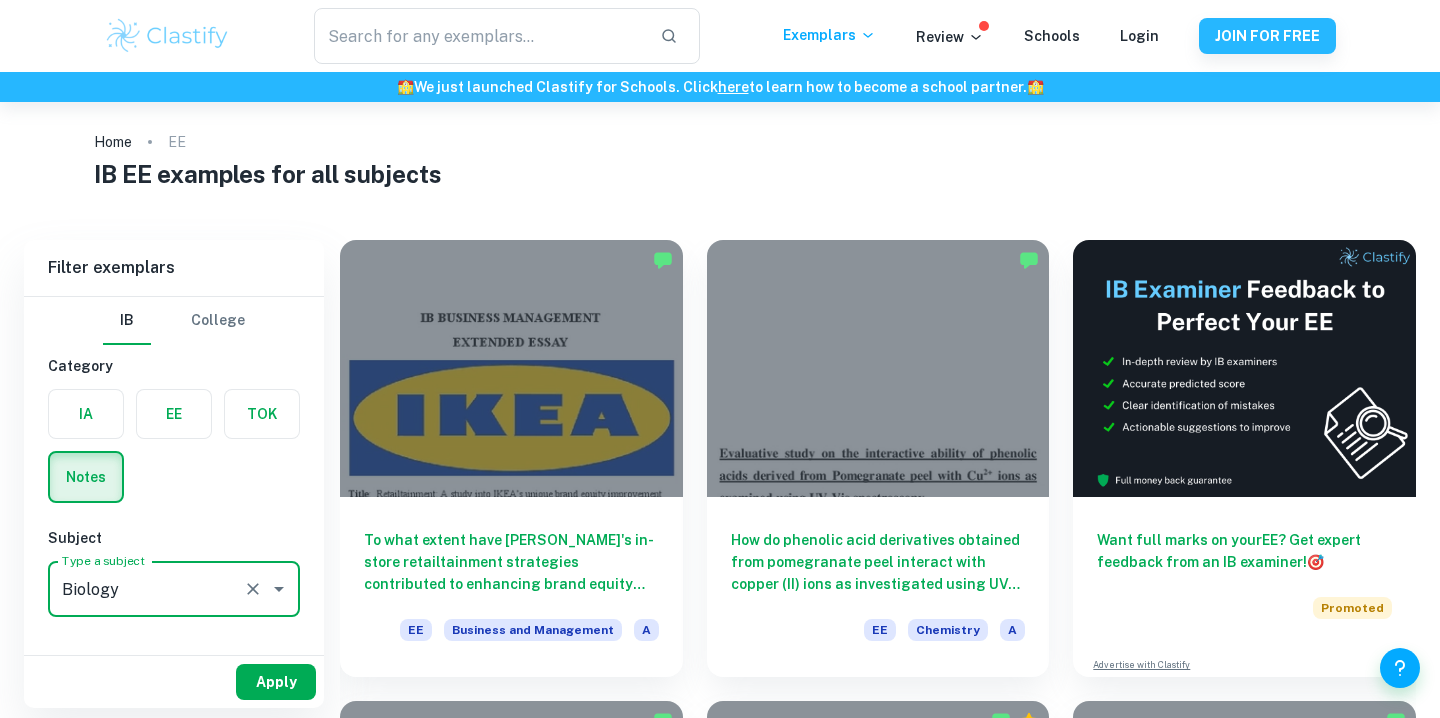 click on "Apply" at bounding box center (276, 682) 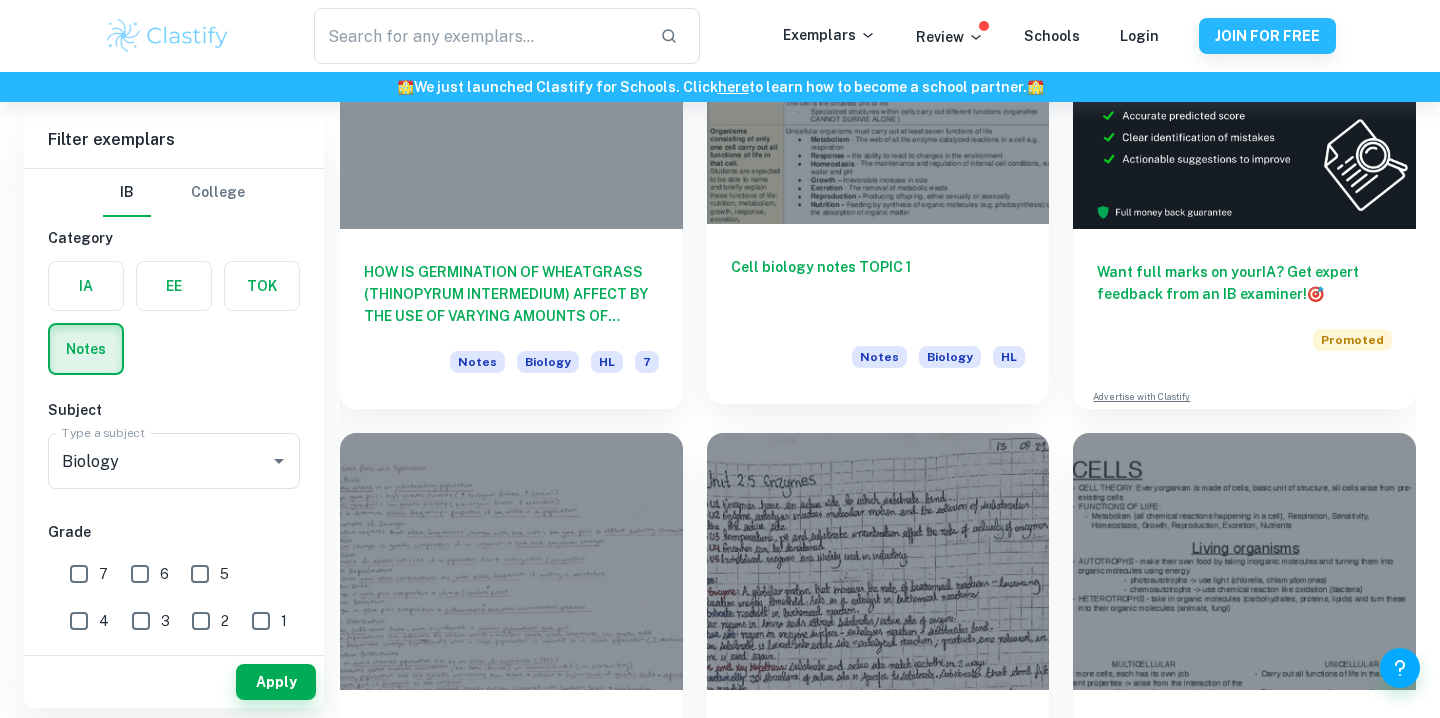 scroll, scrollTop: 412, scrollLeft: 0, axis: vertical 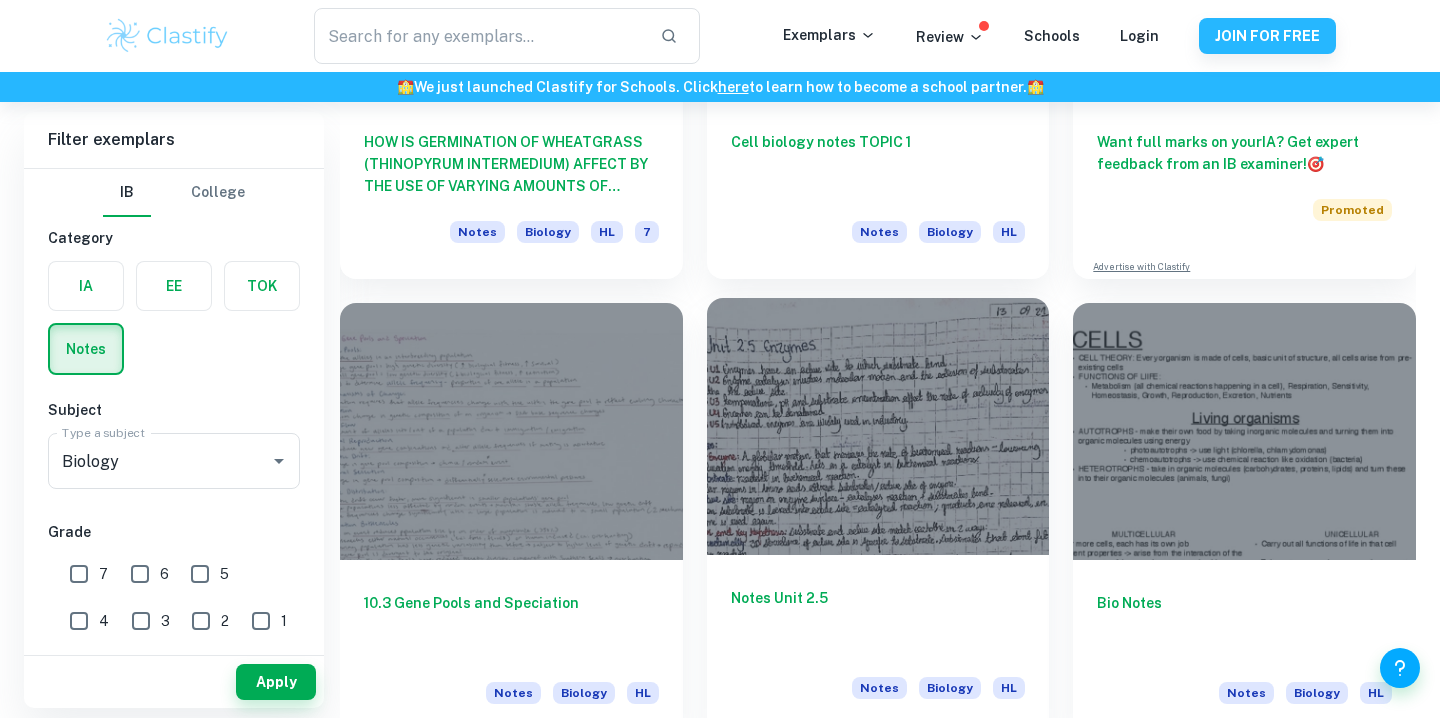 click at bounding box center [878, 426] 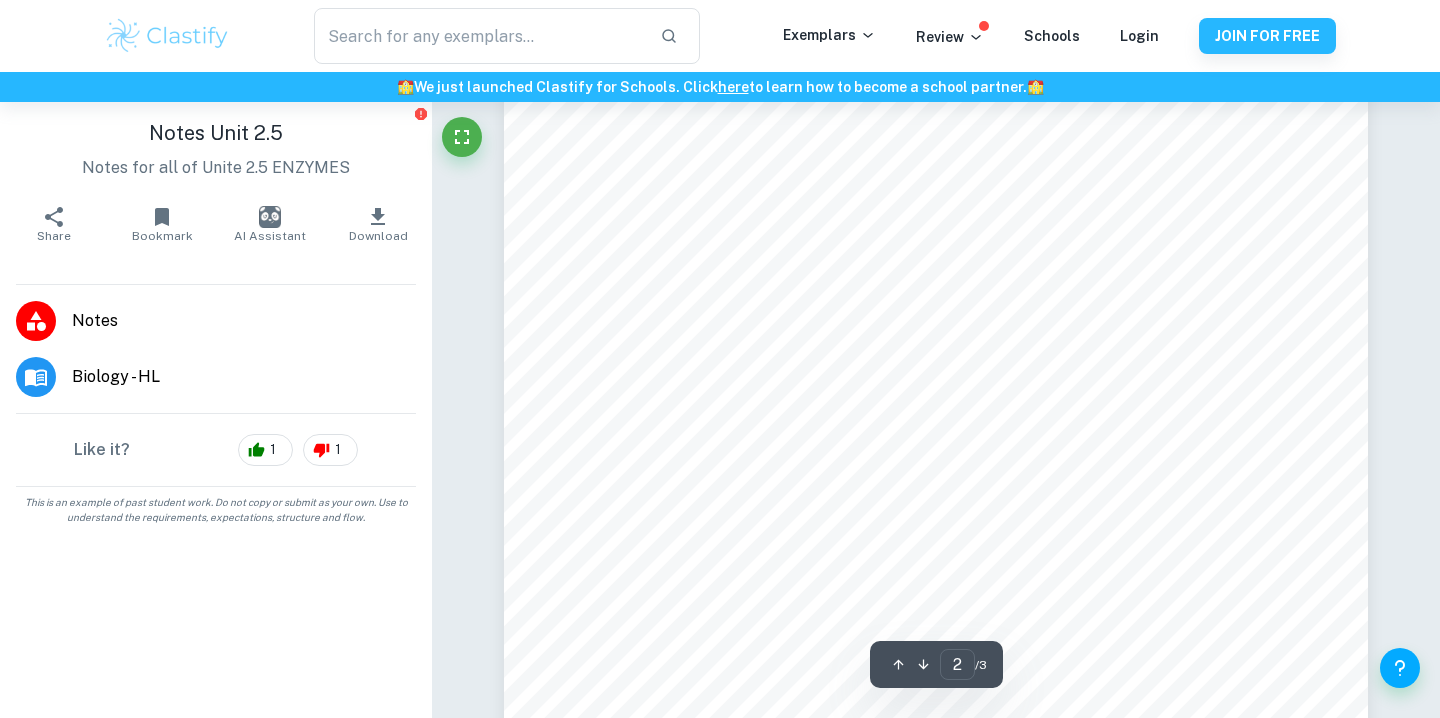 scroll, scrollTop: 536, scrollLeft: 0, axis: vertical 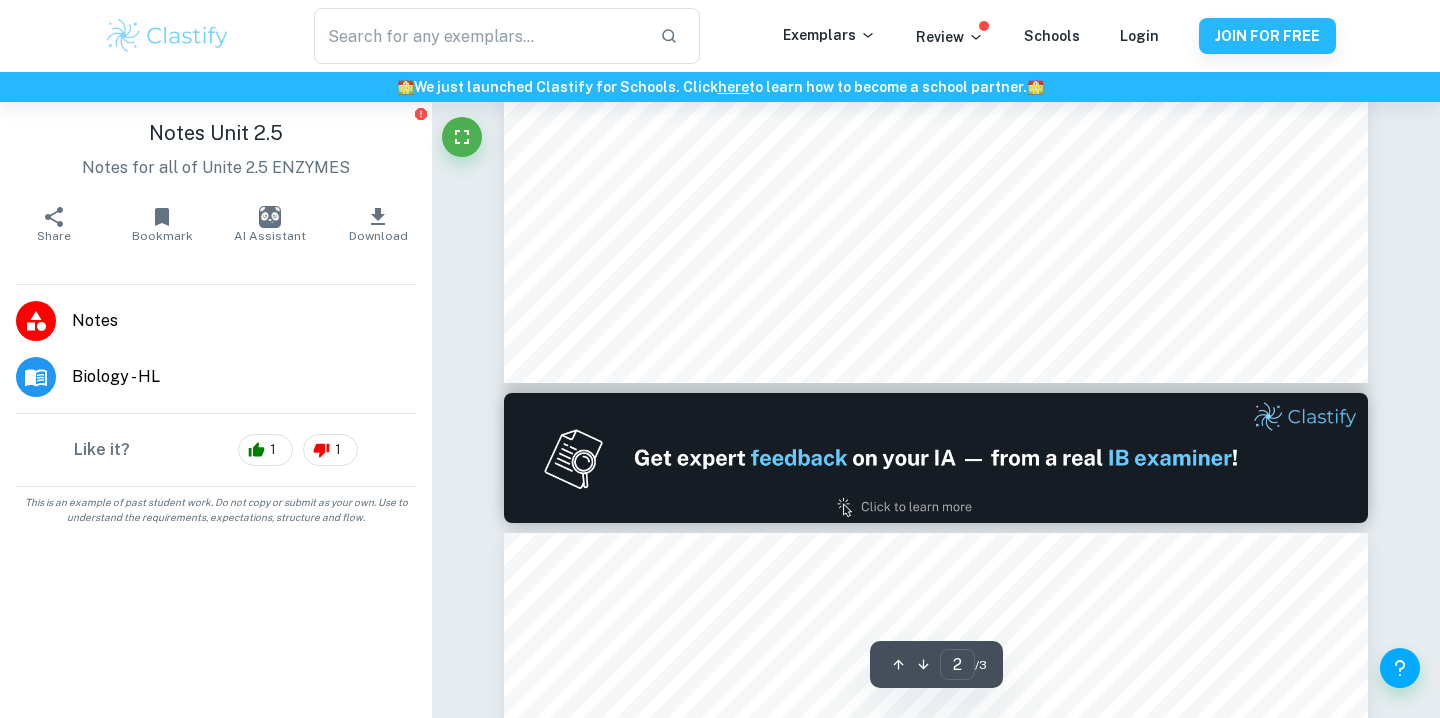 type on "1" 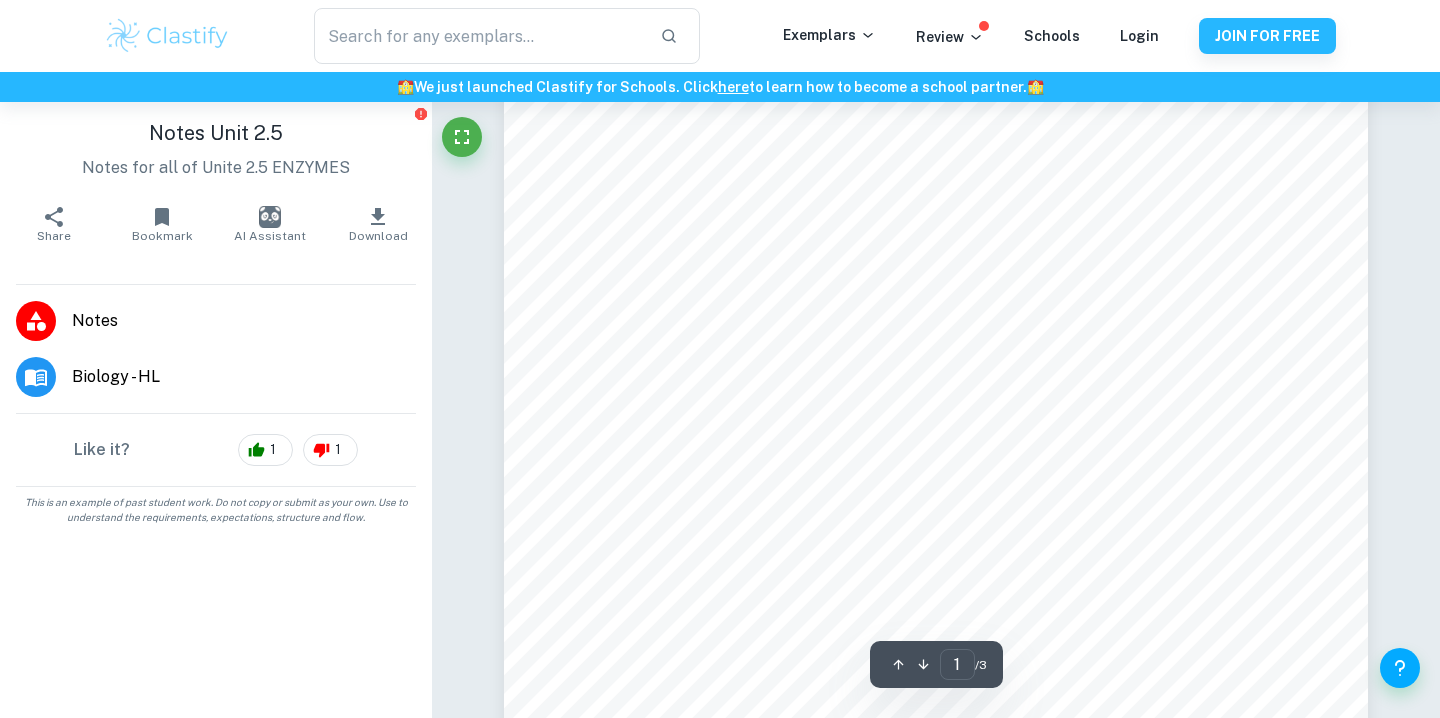 scroll, scrollTop: 0, scrollLeft: 0, axis: both 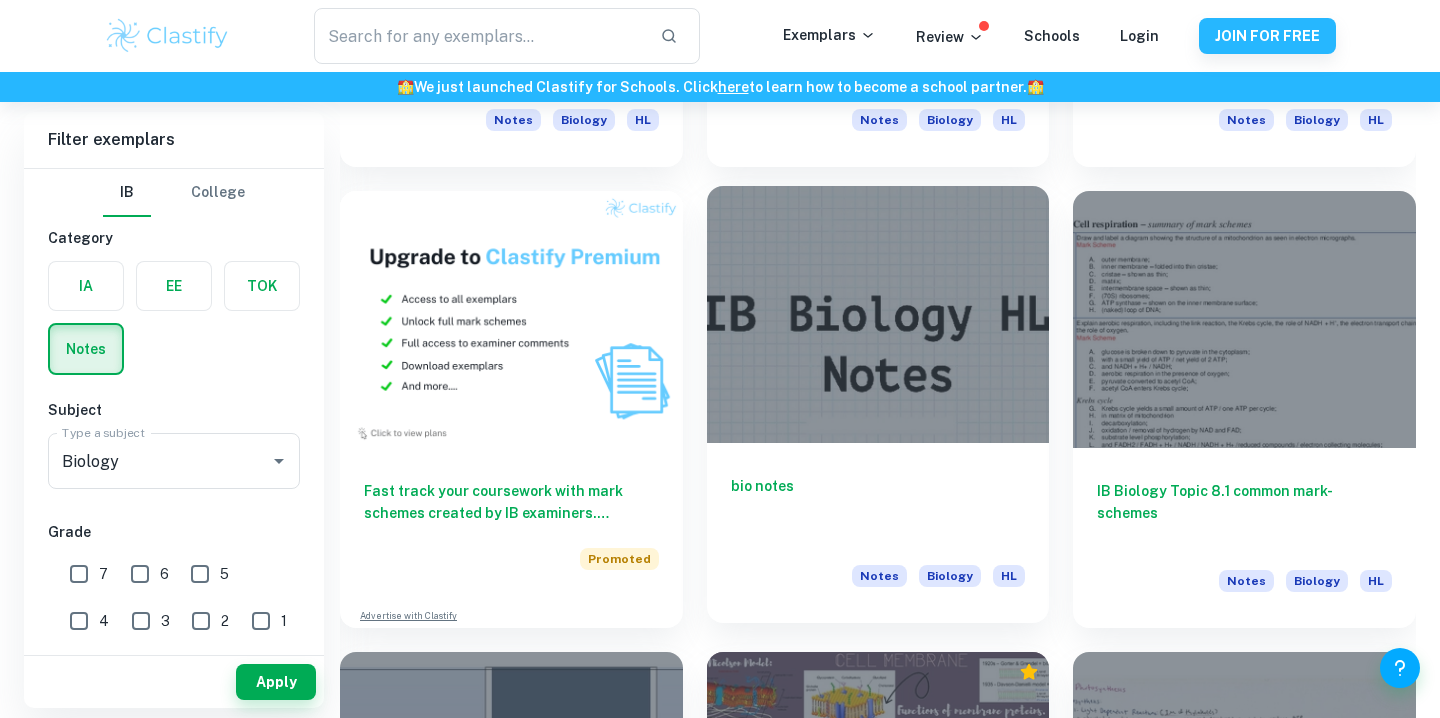 click on "bio notes" at bounding box center (878, 508) 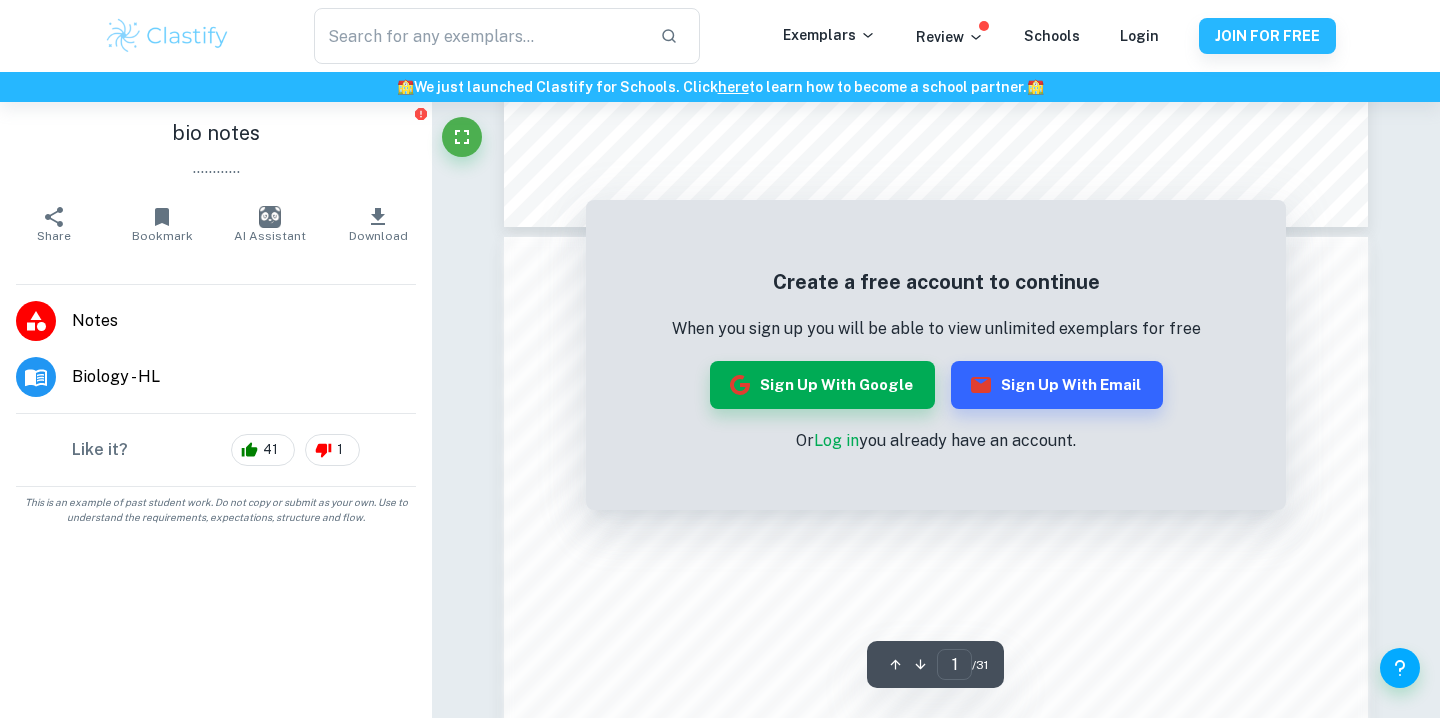 scroll, scrollTop: 1181, scrollLeft: 0, axis: vertical 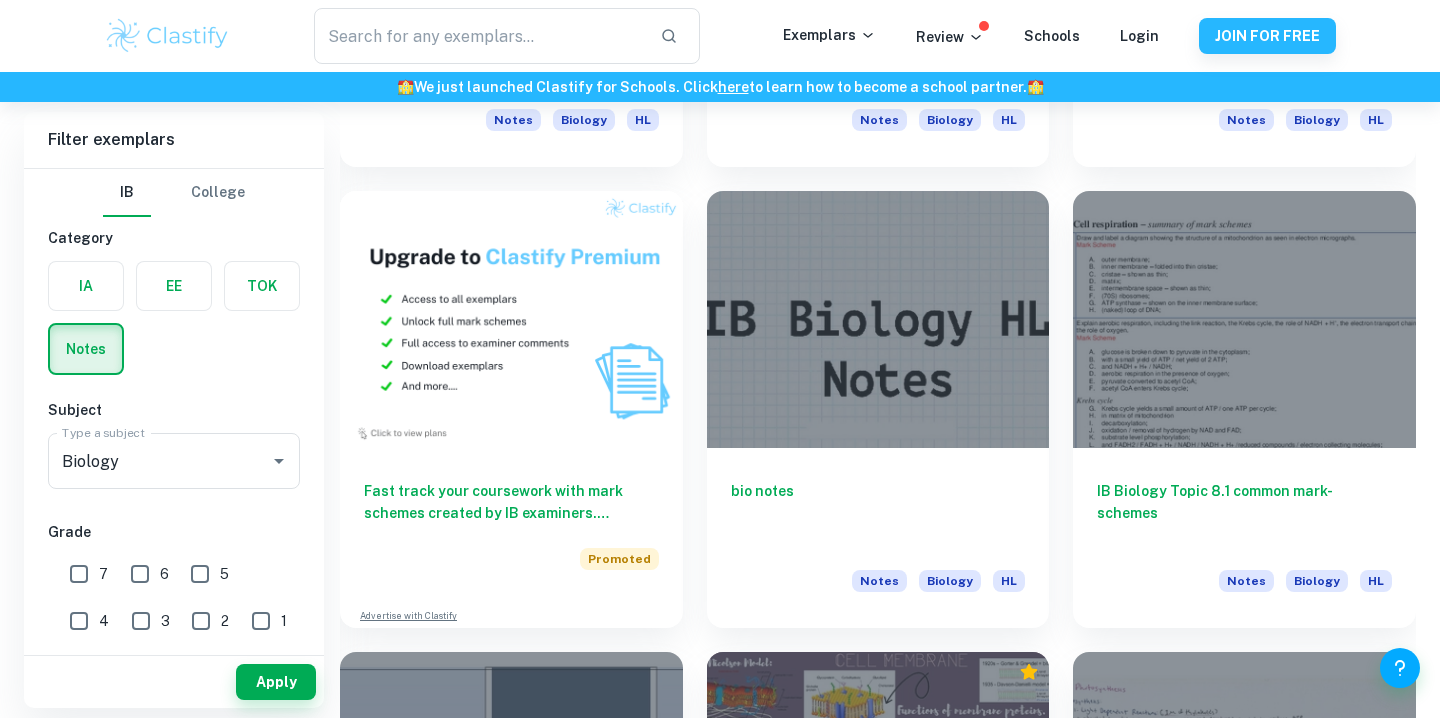 click at bounding box center [262, 286] 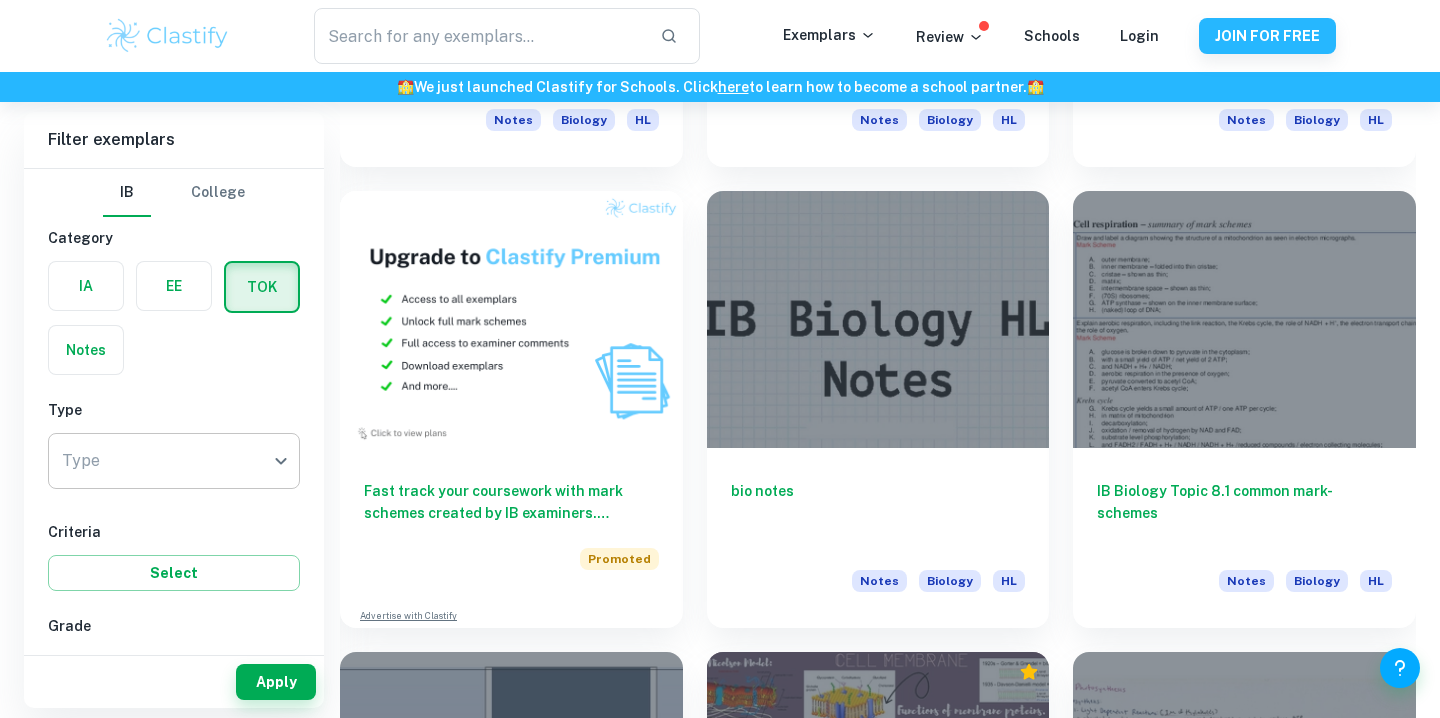 click on "We value your privacy We use cookies to enhance your browsing experience, serve personalised ads or content, and analyse our traffic. By clicking "Accept All", you consent to our use of cookies.   Cookie Policy Customise   Reject All   Accept All   Customise Consent Preferences   We use cookies to help you navigate efficiently and perform certain functions. You will find detailed information about all cookies under each consent category below. The cookies that are categorised as "Necessary" are stored on your browser as they are essential for enabling the basic functionalities of the site. ...  Show more For more information on how Google's third-party cookies operate and handle your data, see:   Google Privacy Policy Necessary Always Active Necessary cookies are required to enable the basic features of this site, such as providing secure log-in or adjusting your consent preferences. These cookies do not store any personally identifiable data. Functional Analytics Performance Advertisement Uncategorised" at bounding box center (720, -524) 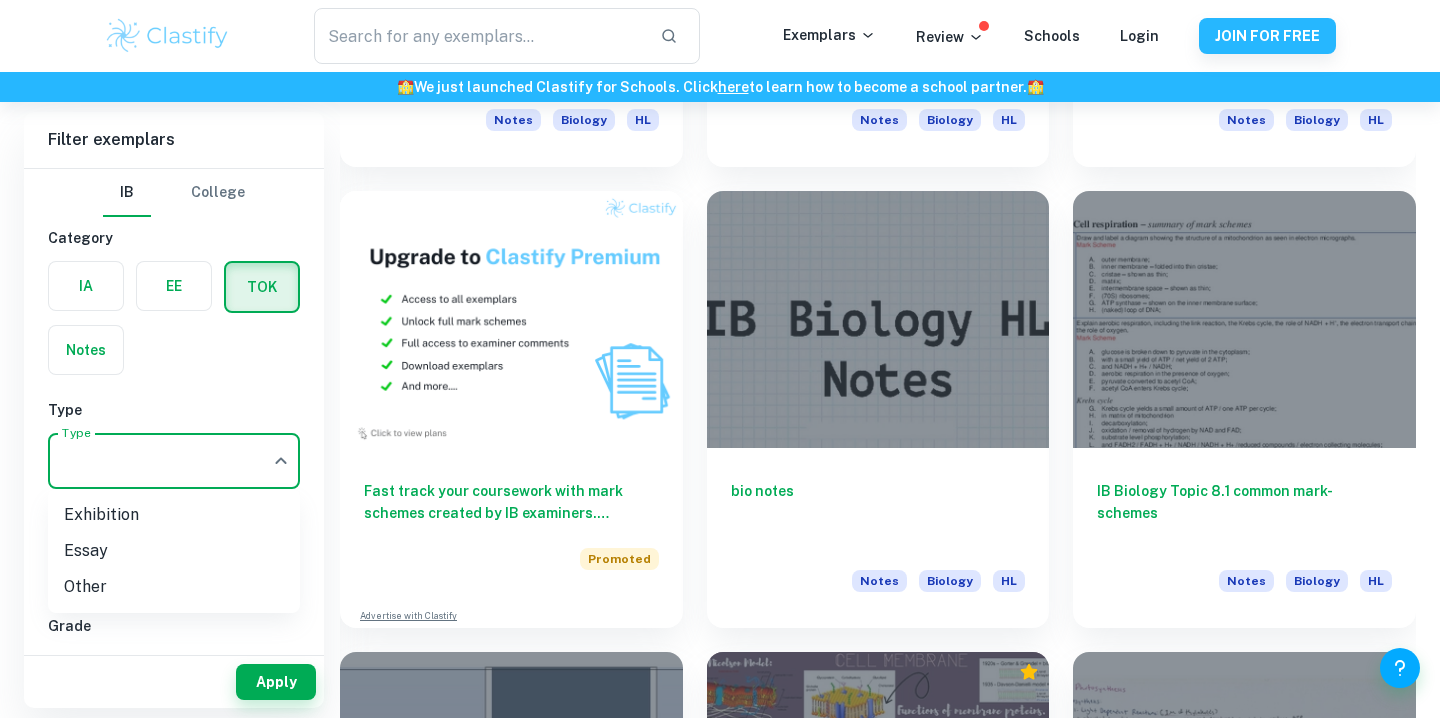 click at bounding box center (720, 359) 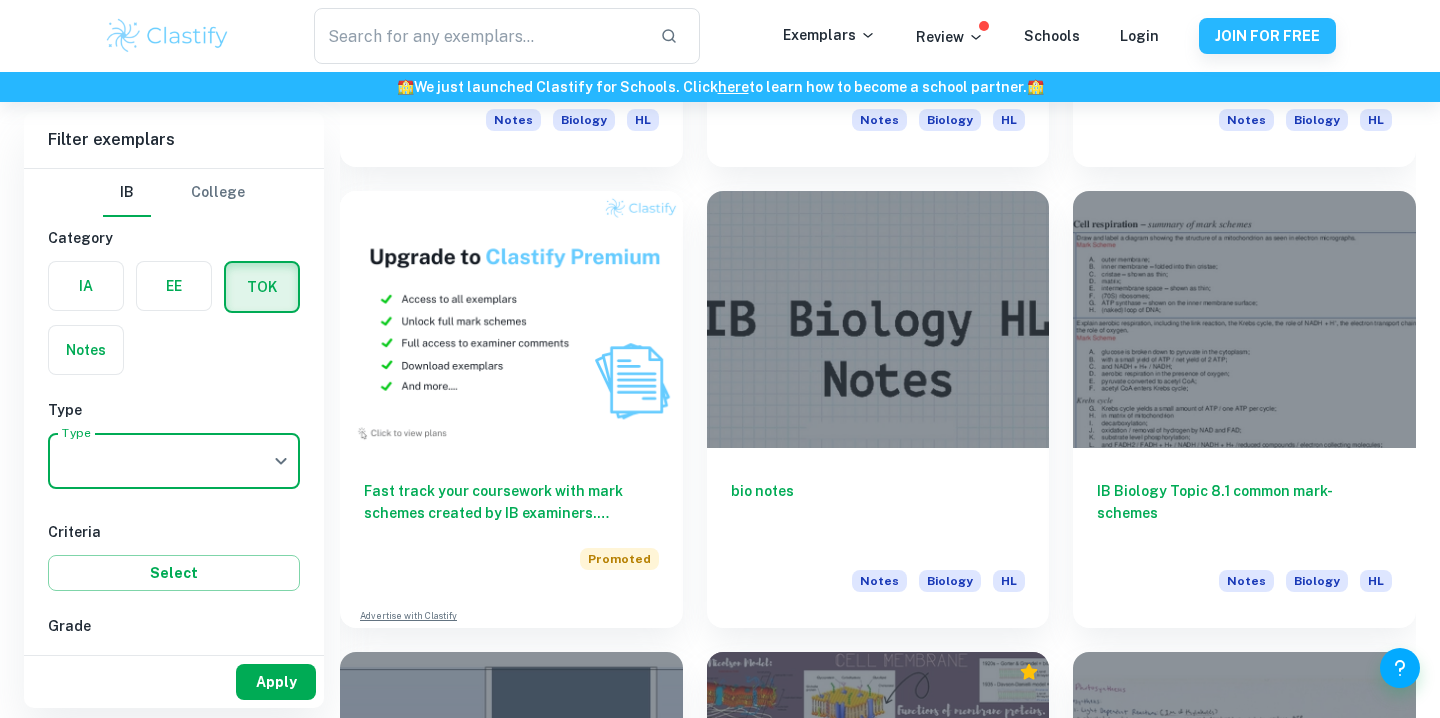 click on "Apply" at bounding box center (276, 682) 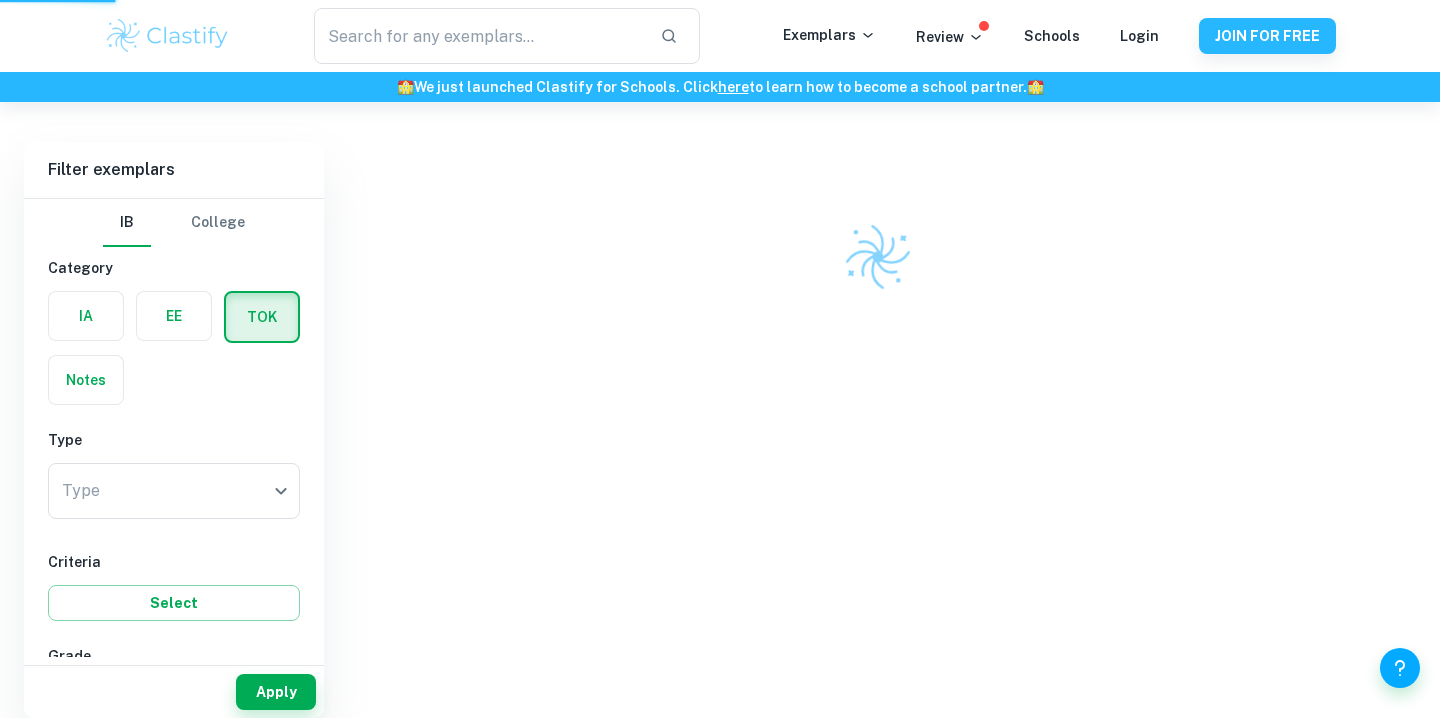 scroll, scrollTop: 102, scrollLeft: 0, axis: vertical 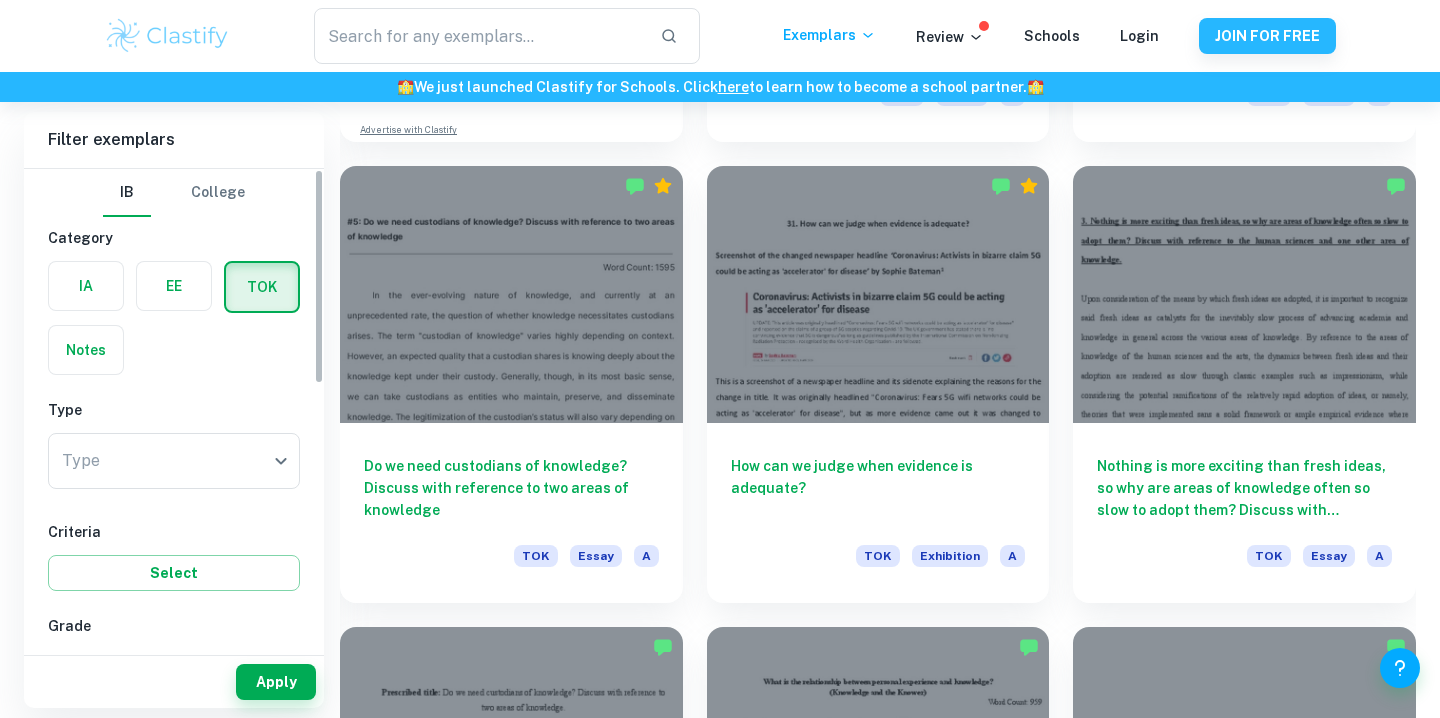 click on "Notes" at bounding box center (80, 344) 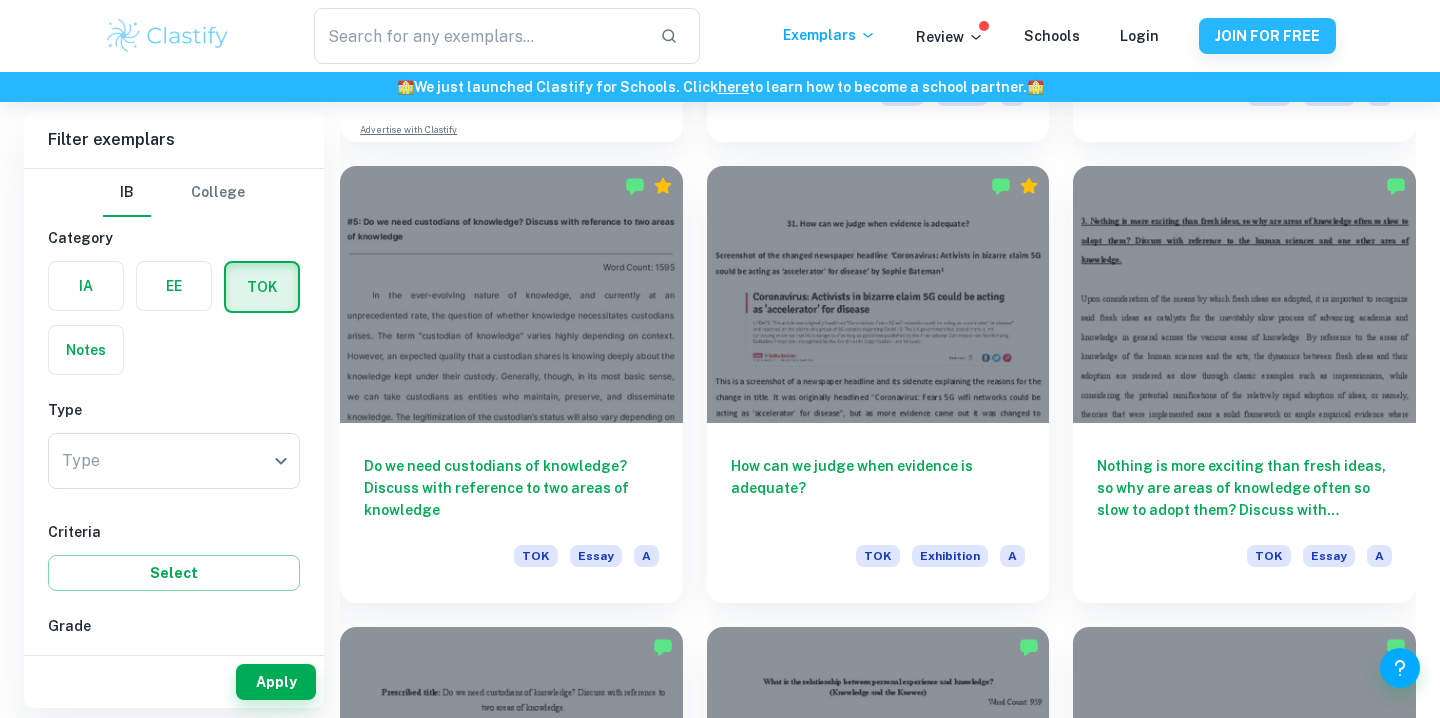 click at bounding box center (86, 286) 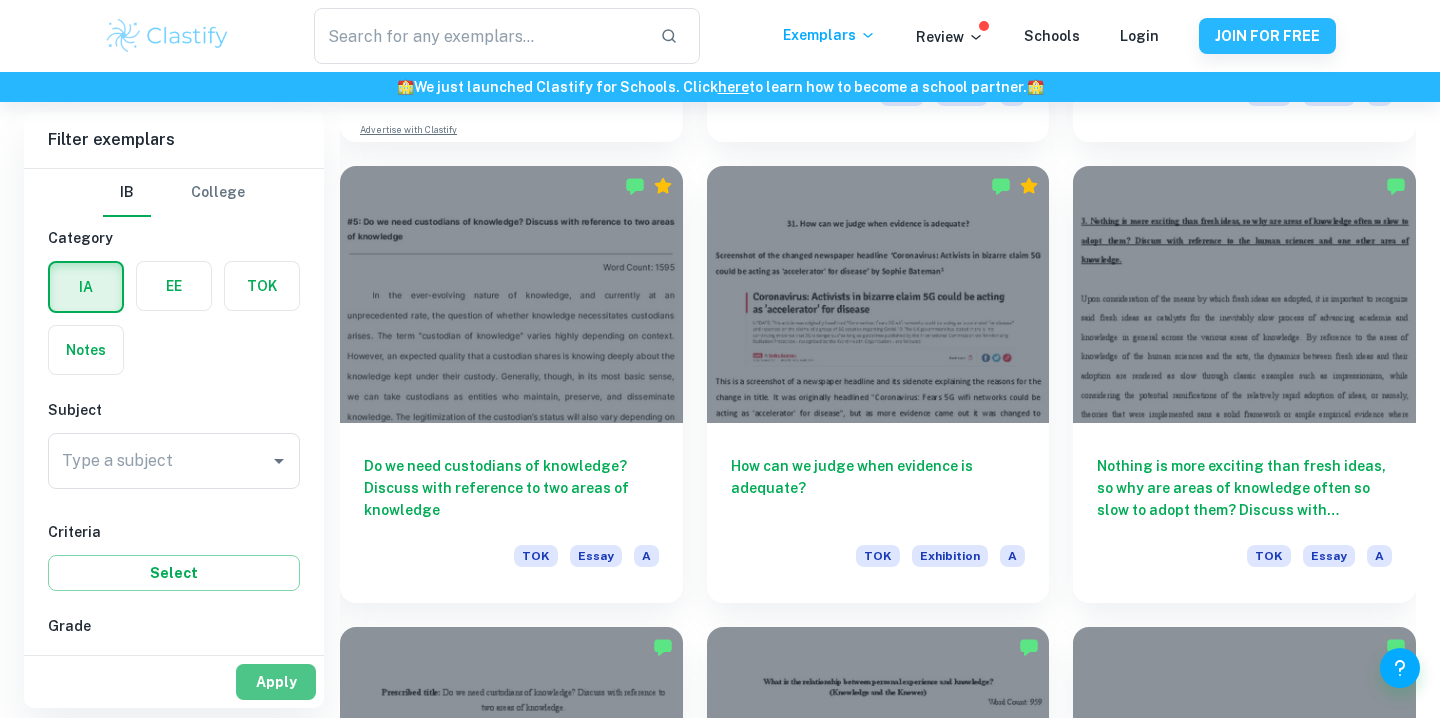 click on "Apply" at bounding box center [276, 682] 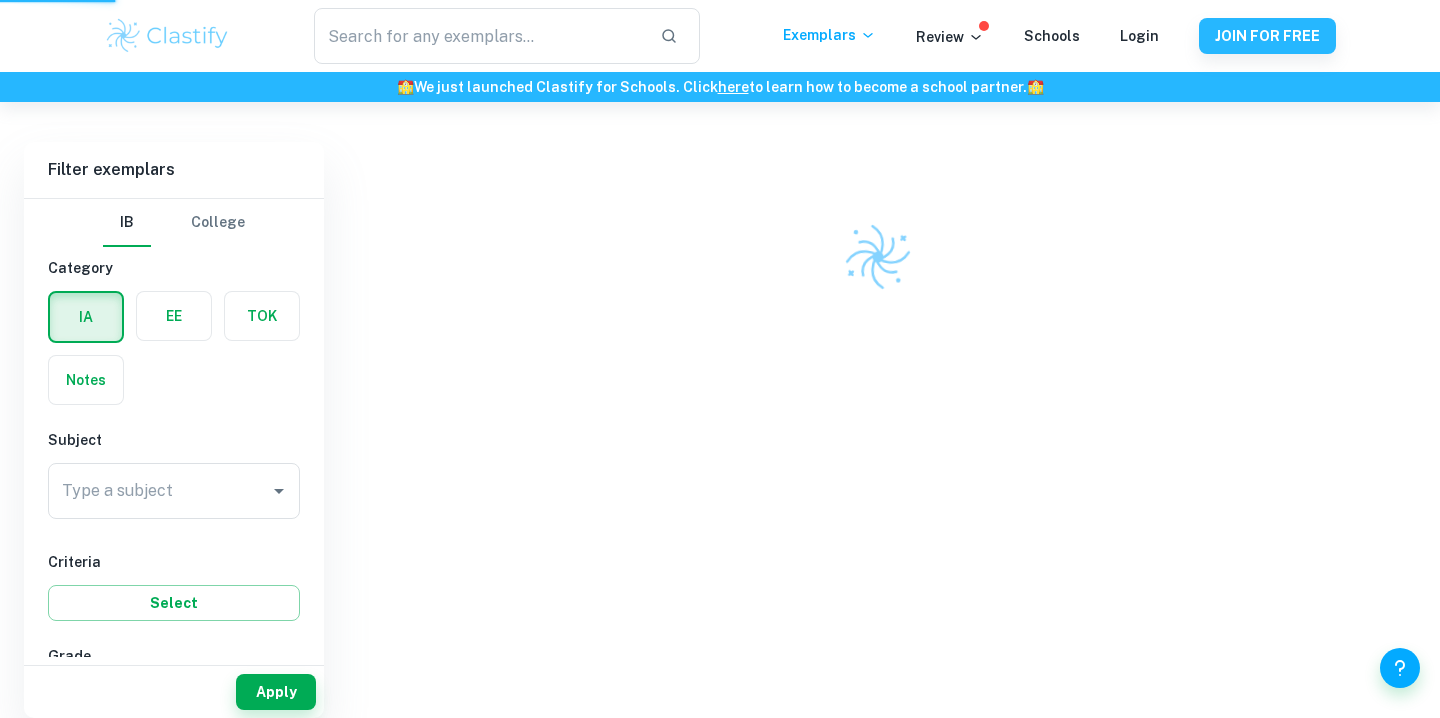 scroll, scrollTop: 424, scrollLeft: 0, axis: vertical 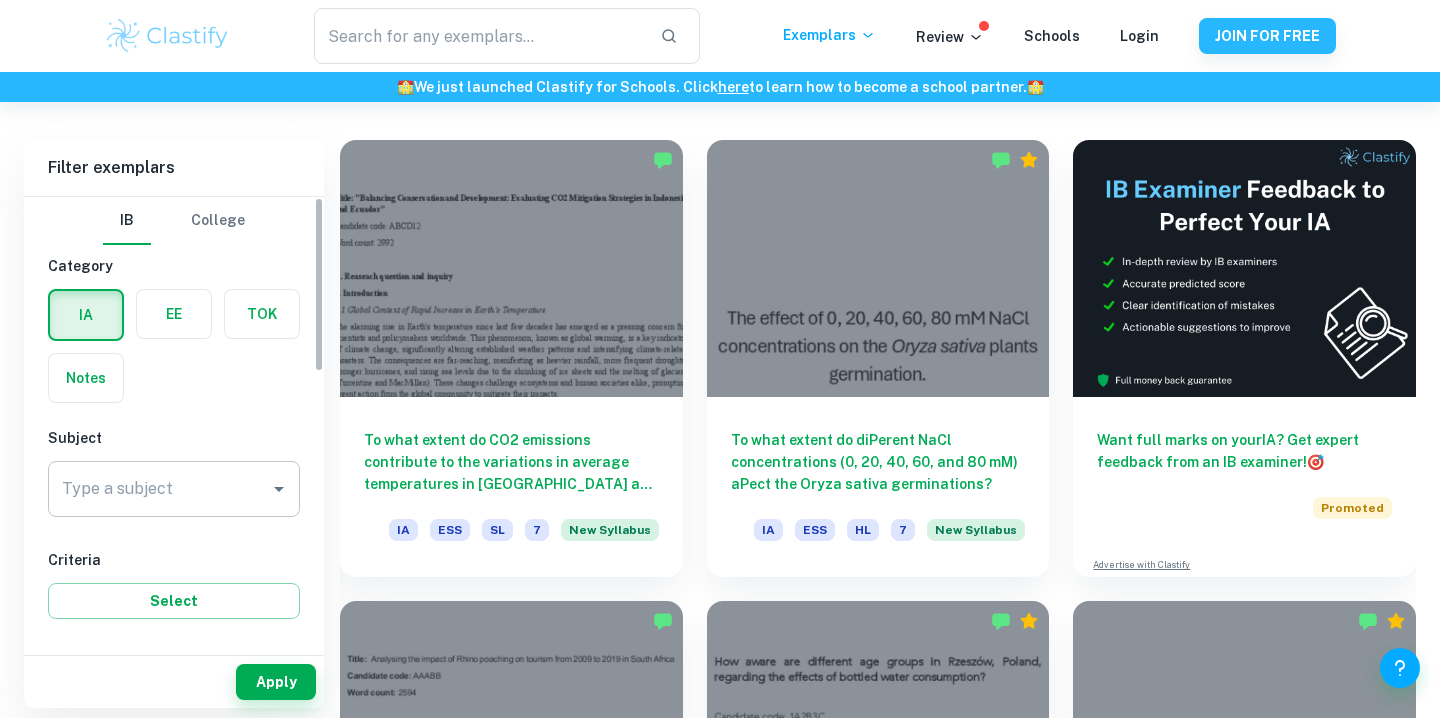 click on "Type a subject" at bounding box center [174, 489] 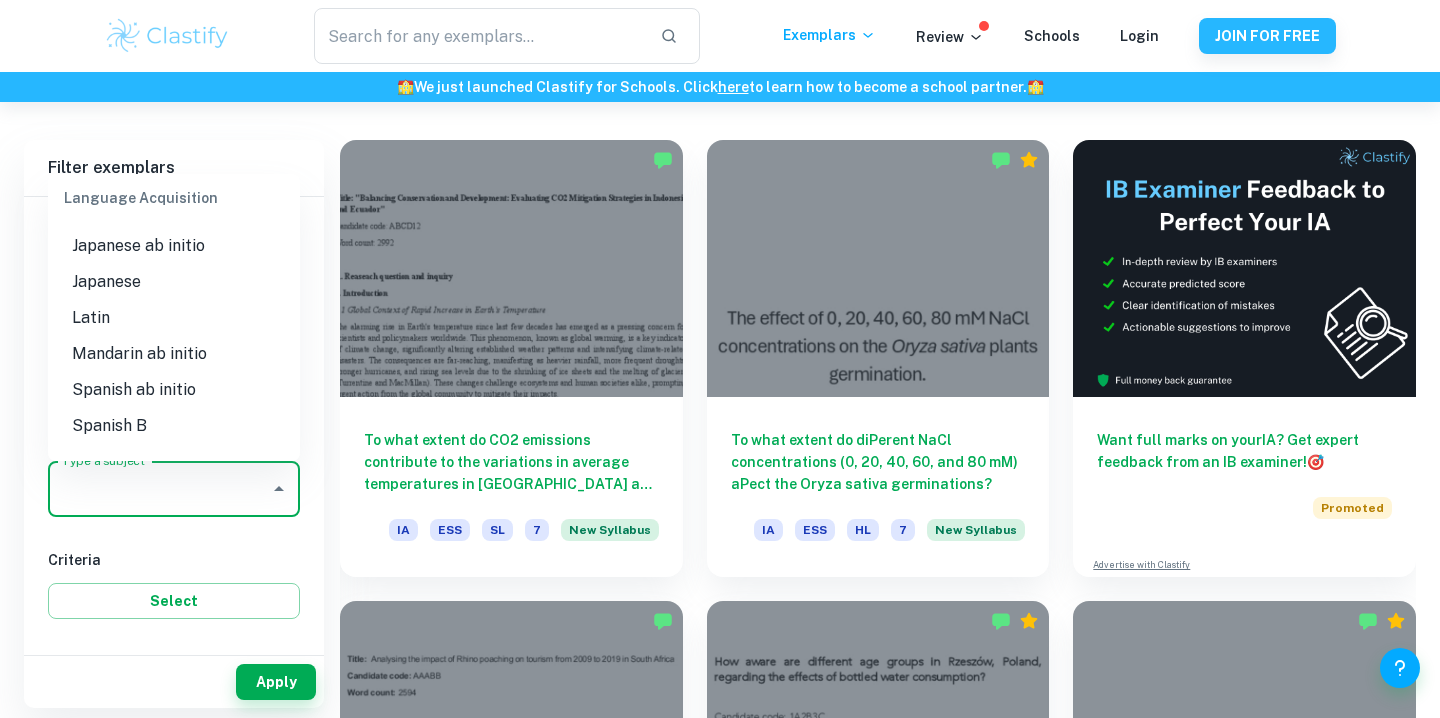 scroll, scrollTop: 1635, scrollLeft: 0, axis: vertical 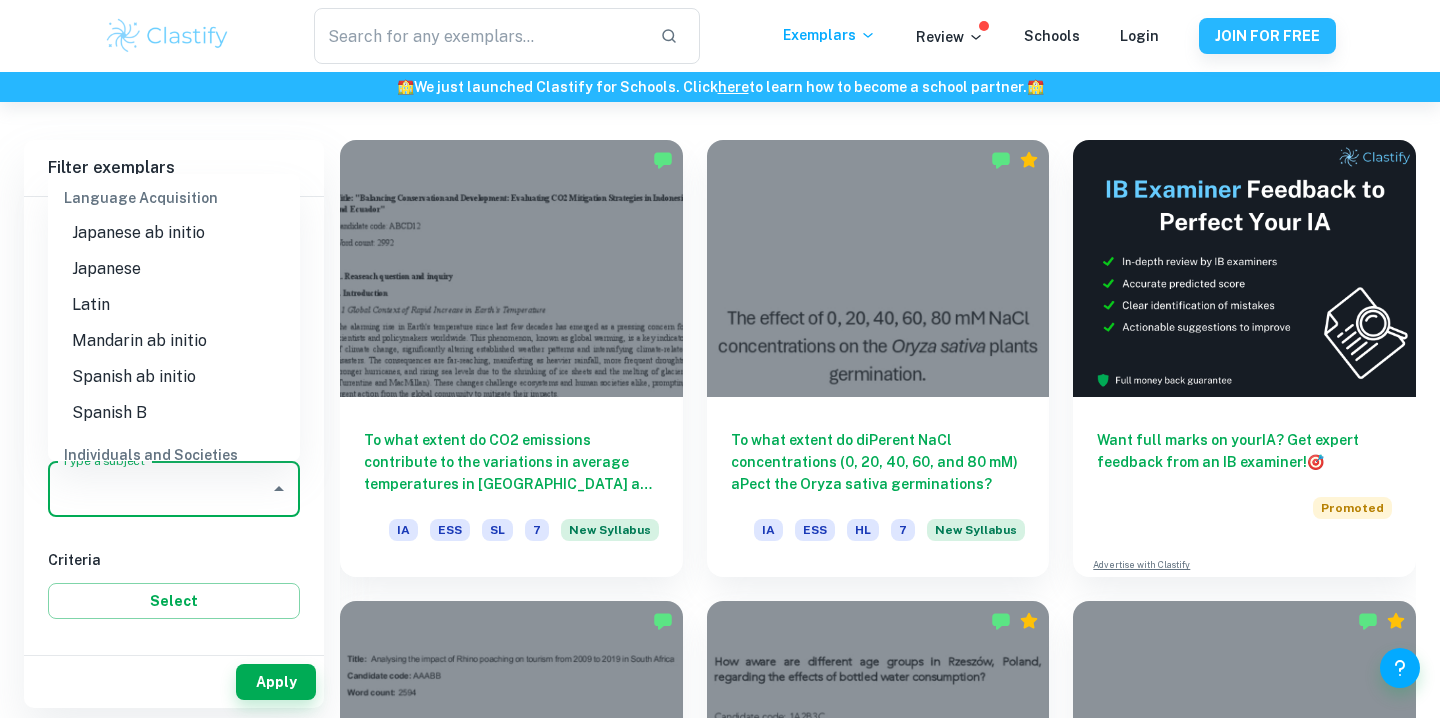 type on "b" 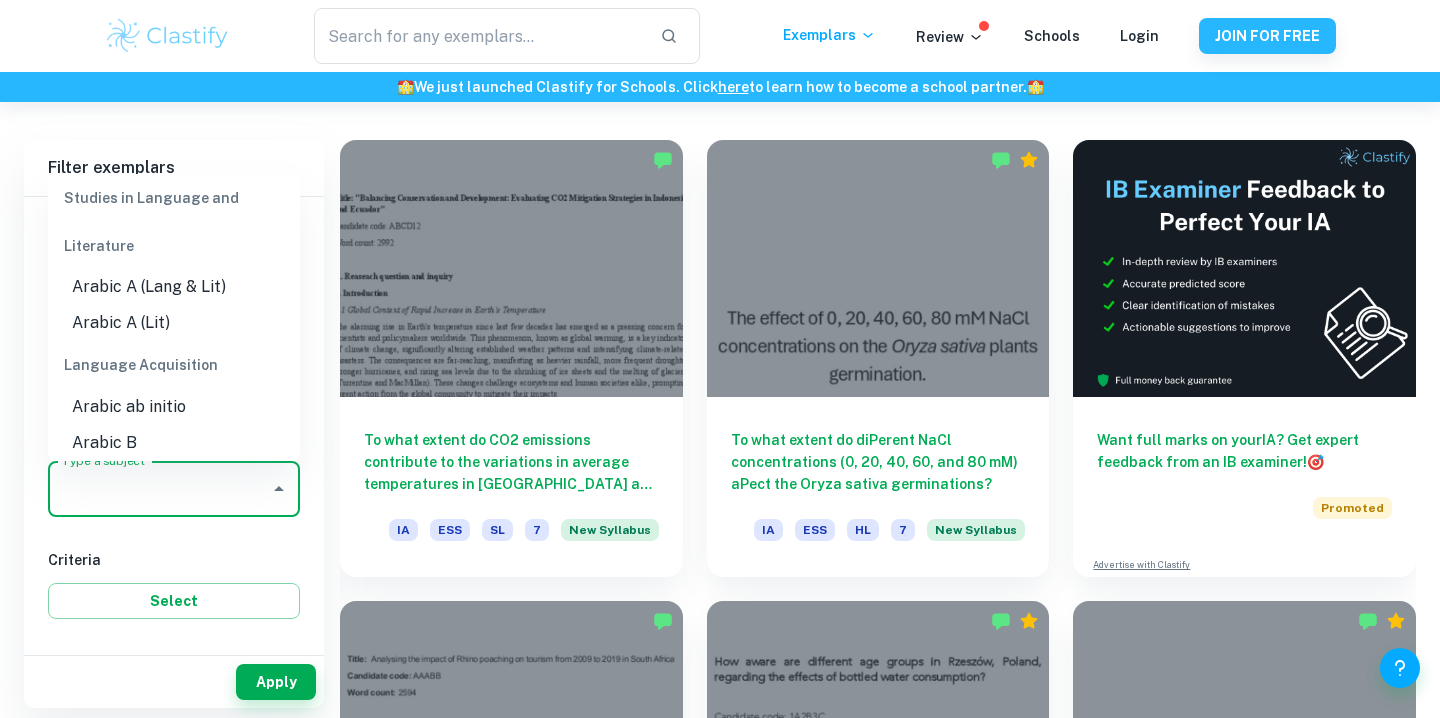 scroll, scrollTop: 0, scrollLeft: 0, axis: both 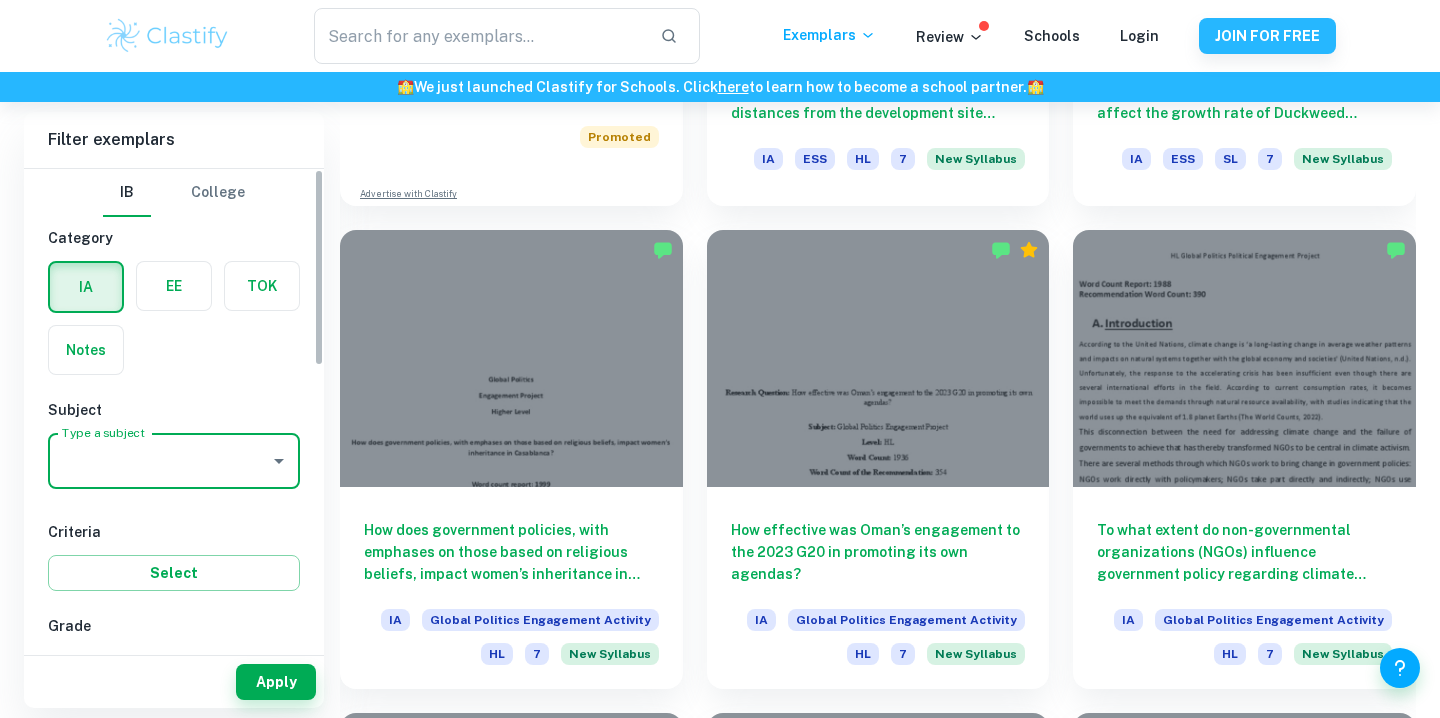 click on "Type a subject" at bounding box center (159, 461) 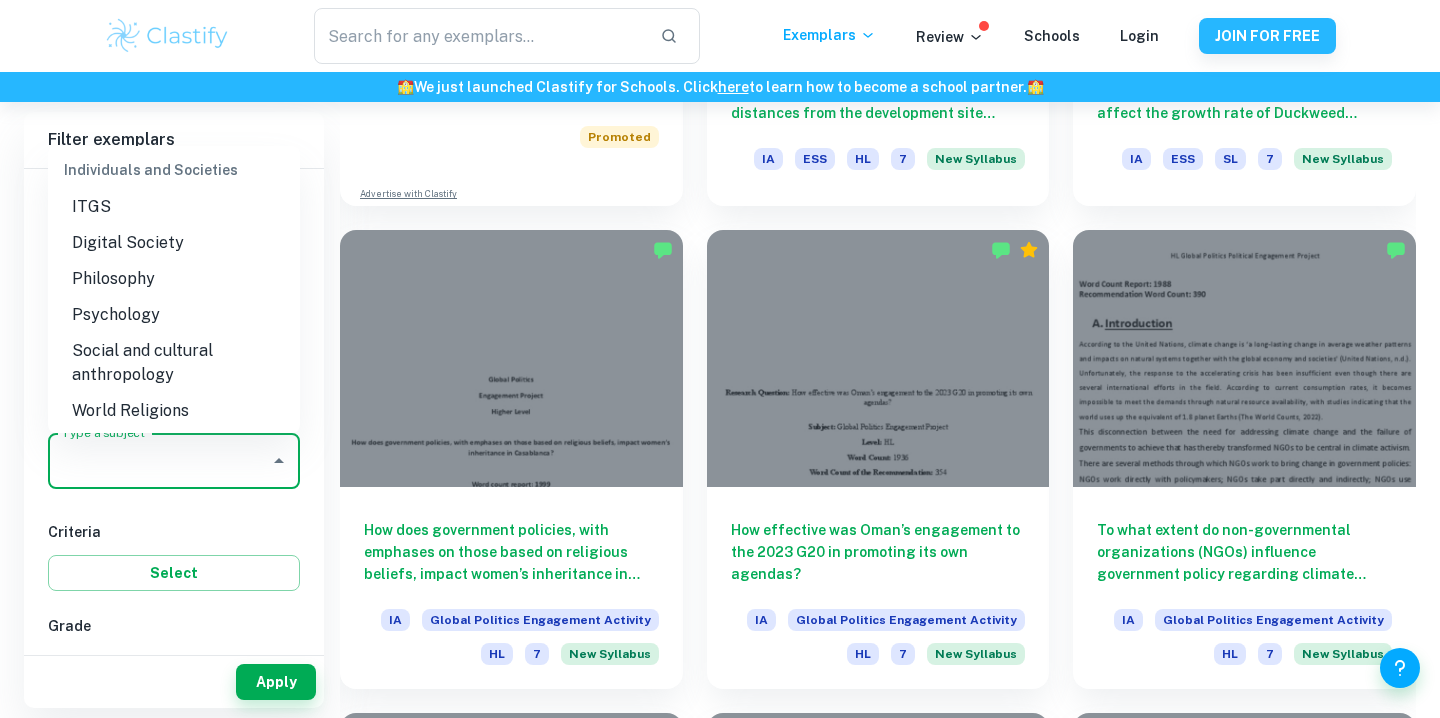 scroll, scrollTop: 2255, scrollLeft: 0, axis: vertical 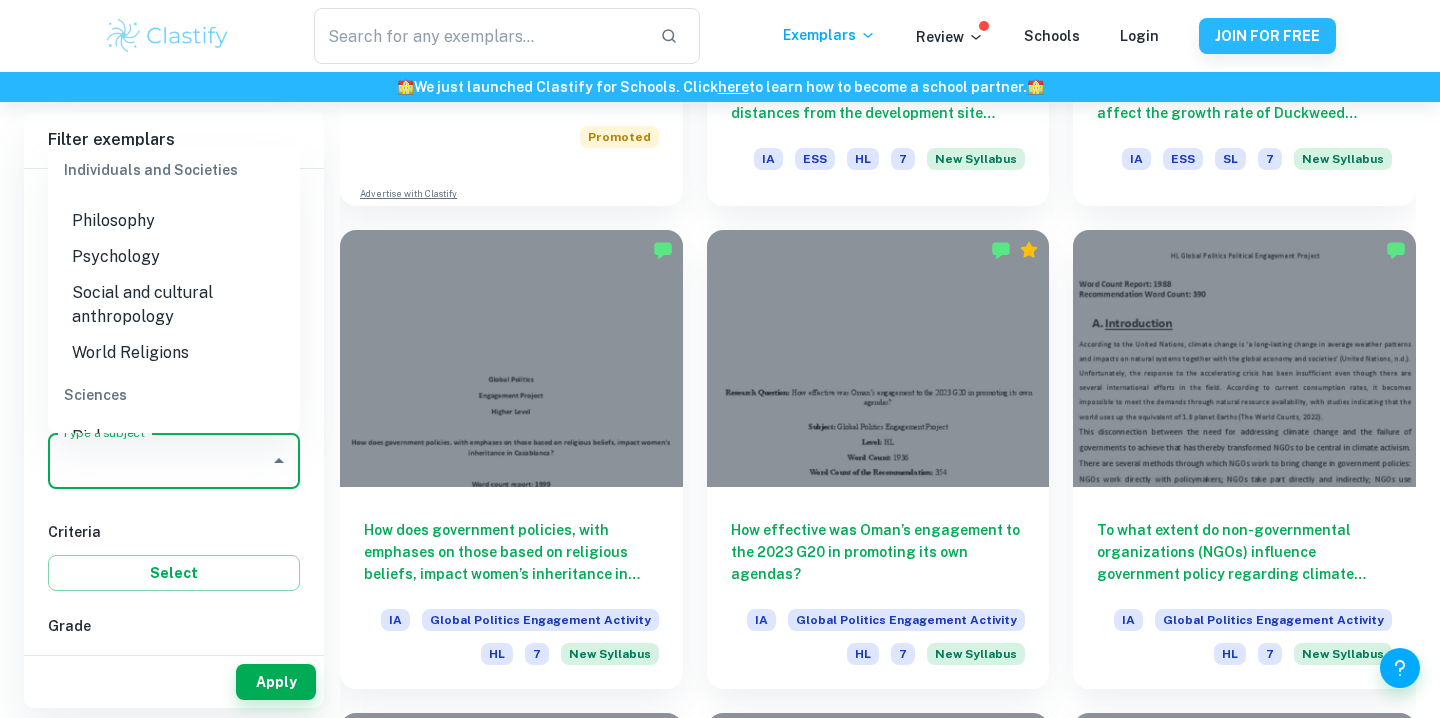 click on "Biology" at bounding box center [174, 437] 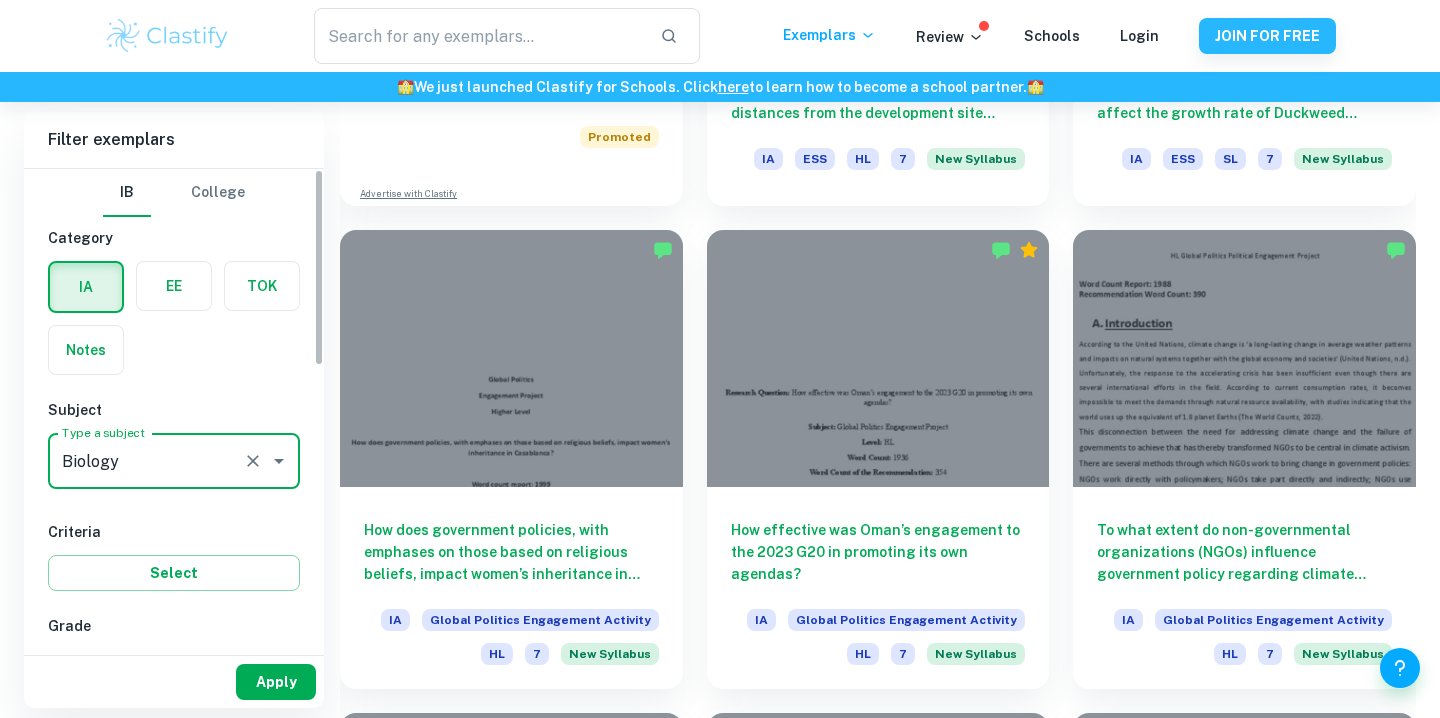 click on "Apply" at bounding box center [276, 682] 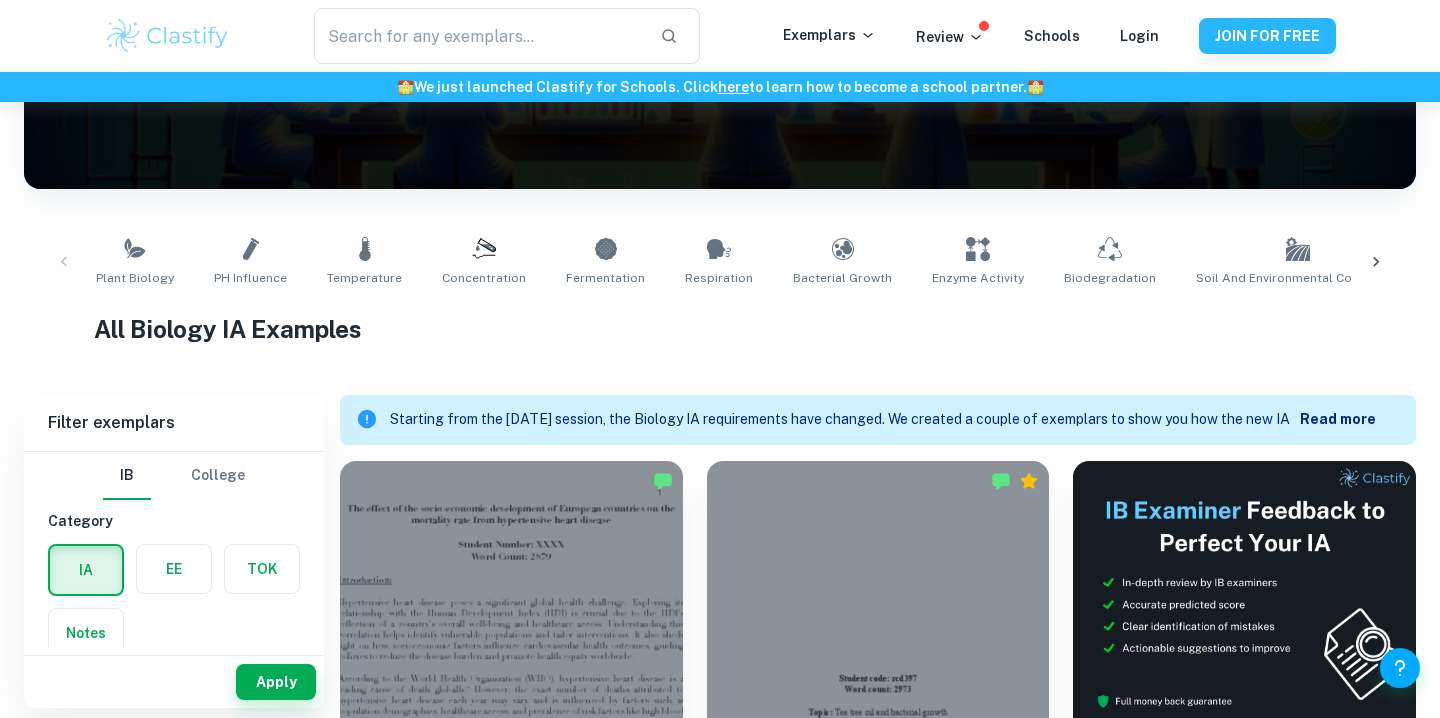 scroll, scrollTop: 263, scrollLeft: 0, axis: vertical 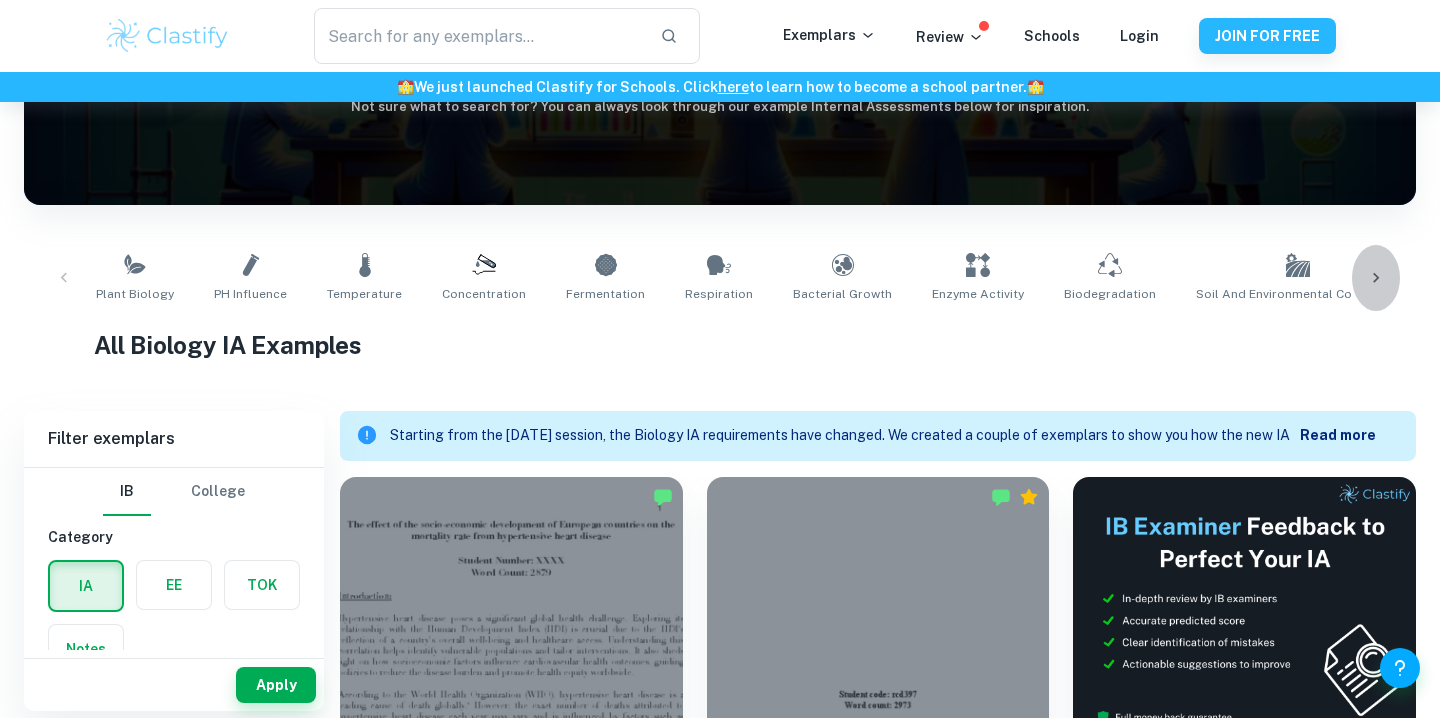 click 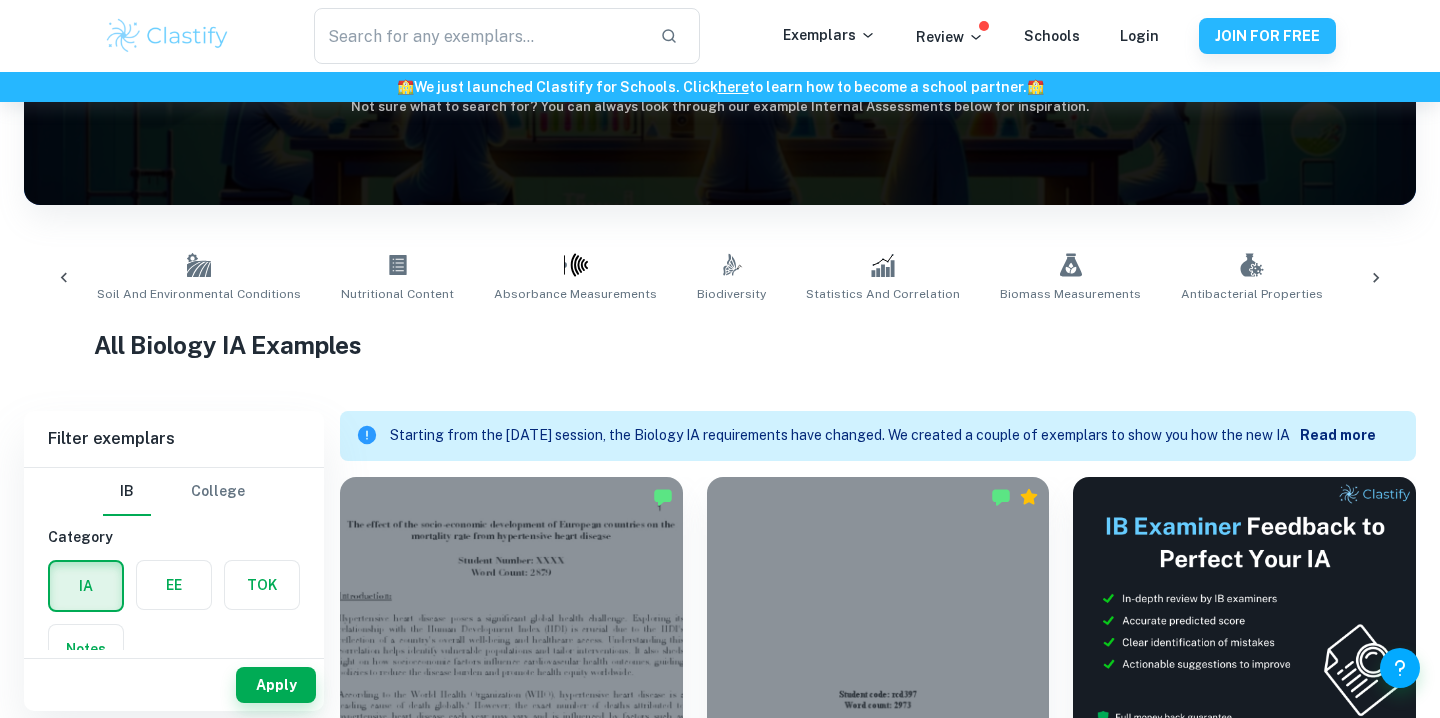 scroll, scrollTop: 0, scrollLeft: 1178, axis: horizontal 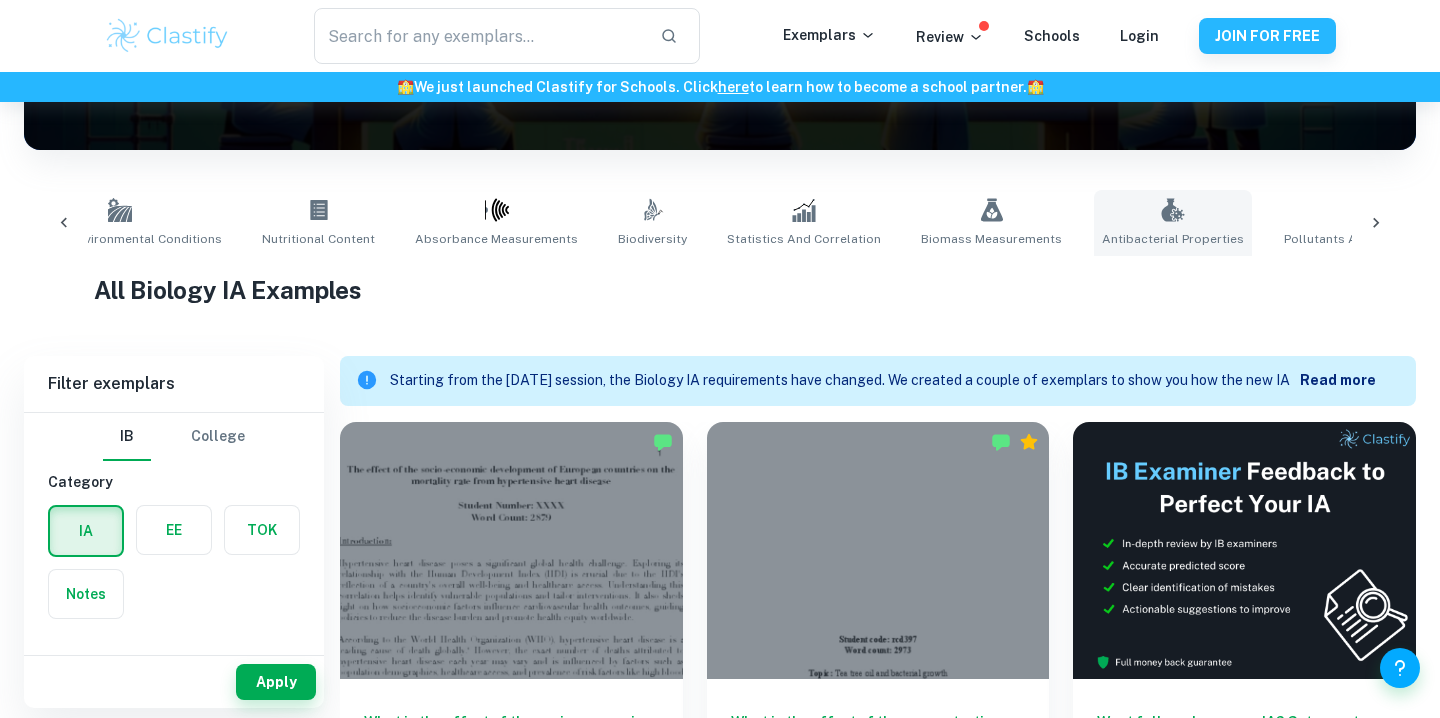 click on "Antibacterial Properties" at bounding box center [1173, 223] 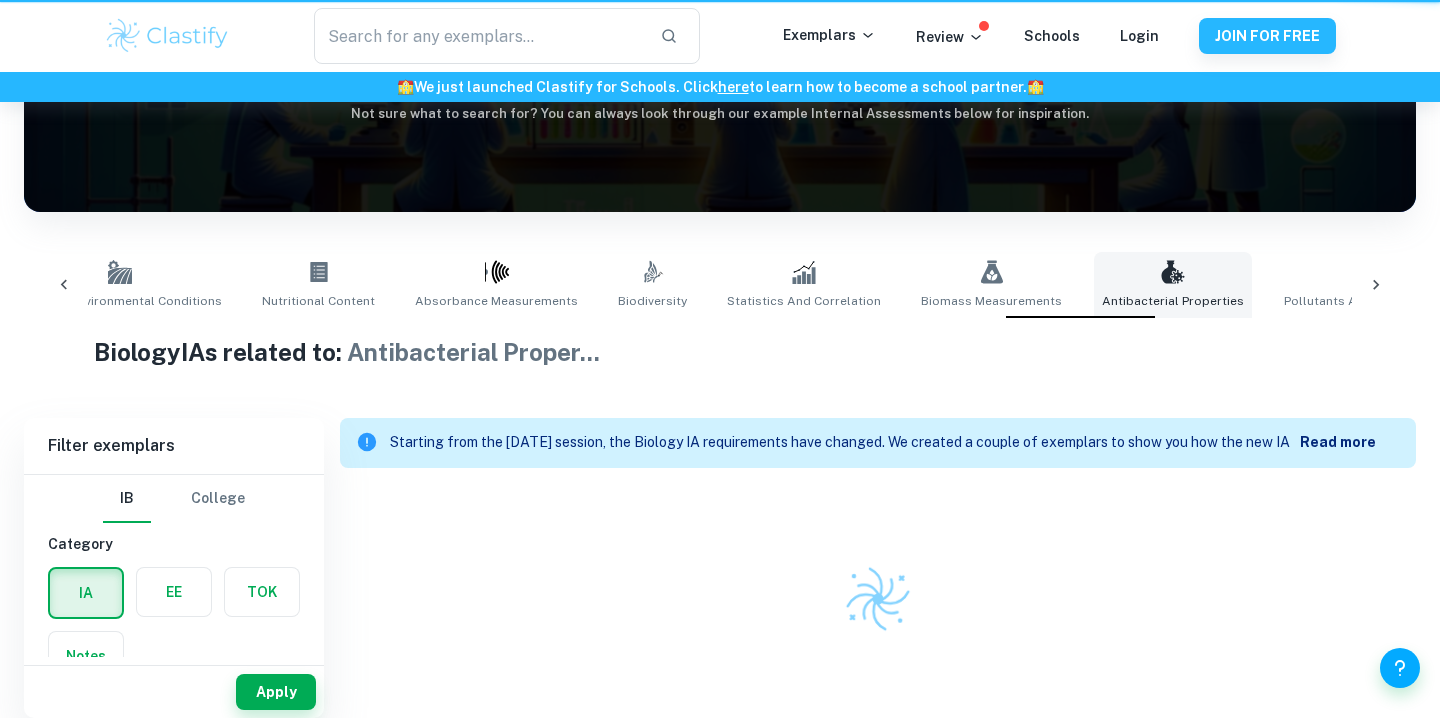 type on "Antibacterial Properties" 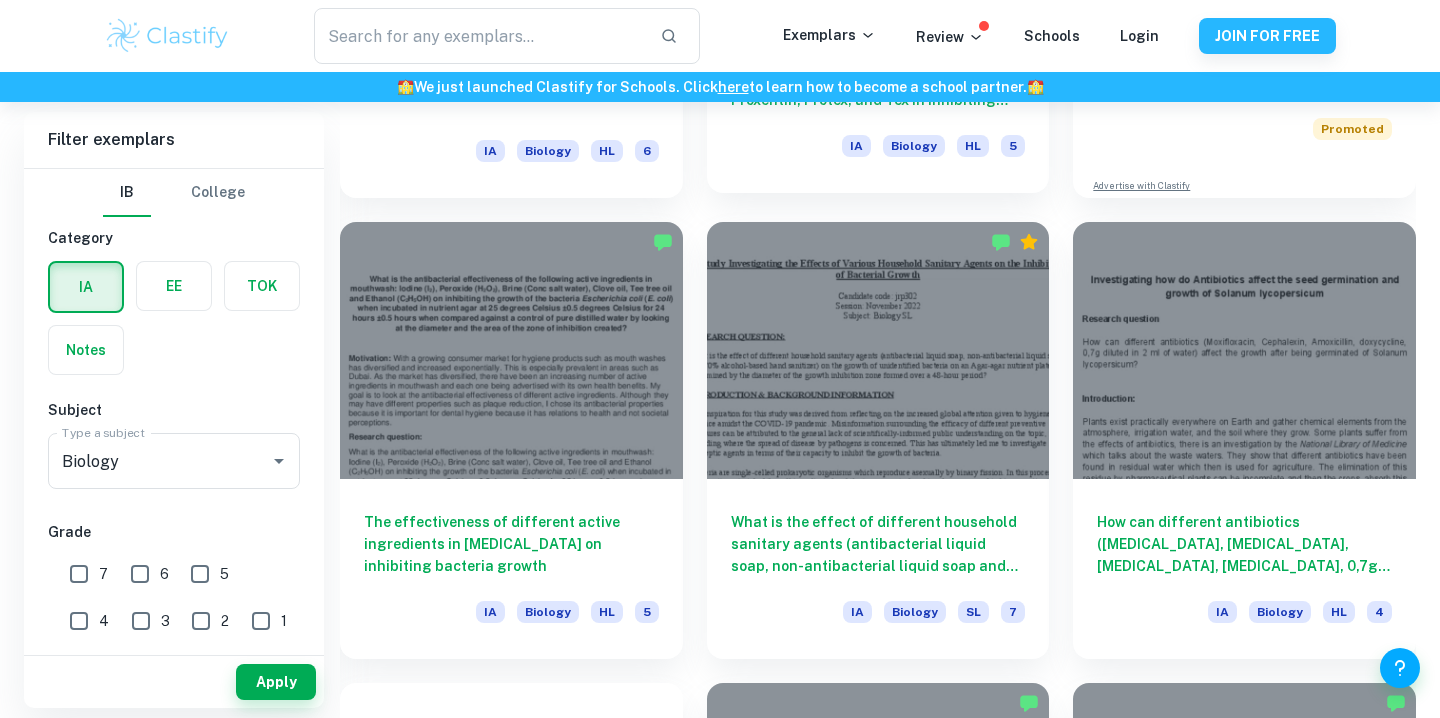 scroll, scrollTop: 978, scrollLeft: 0, axis: vertical 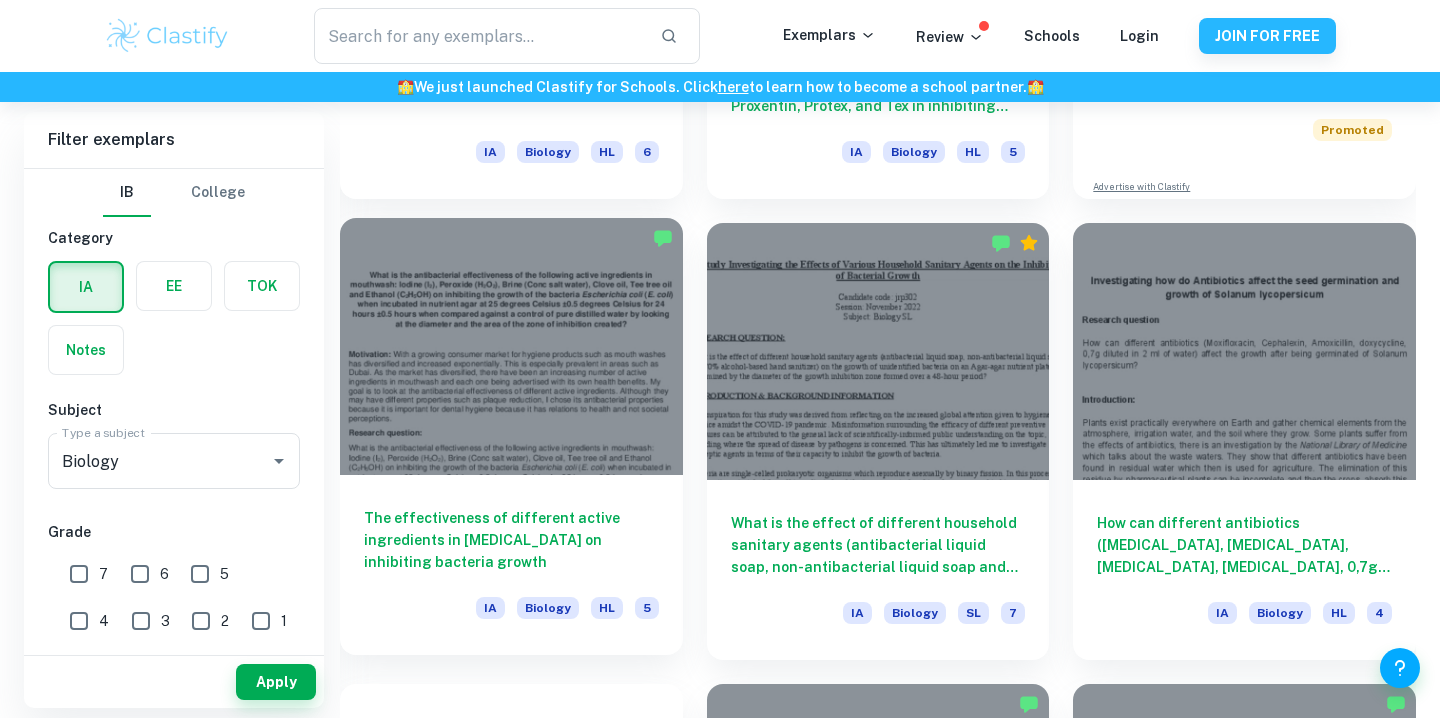 click on "The effectiveness of different active ingredients in mouthwashes on inhibiting bacteria growth" at bounding box center (511, 540) 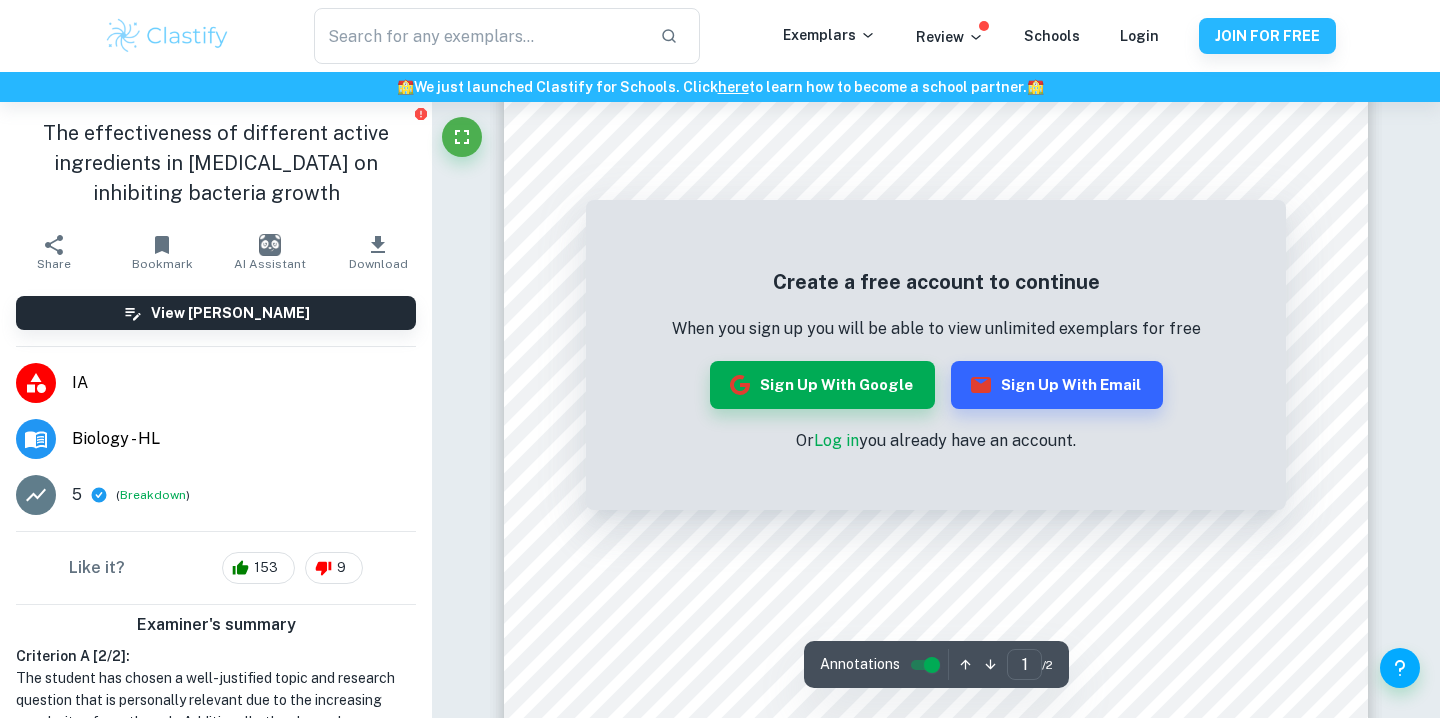 scroll, scrollTop: 0, scrollLeft: 0, axis: both 